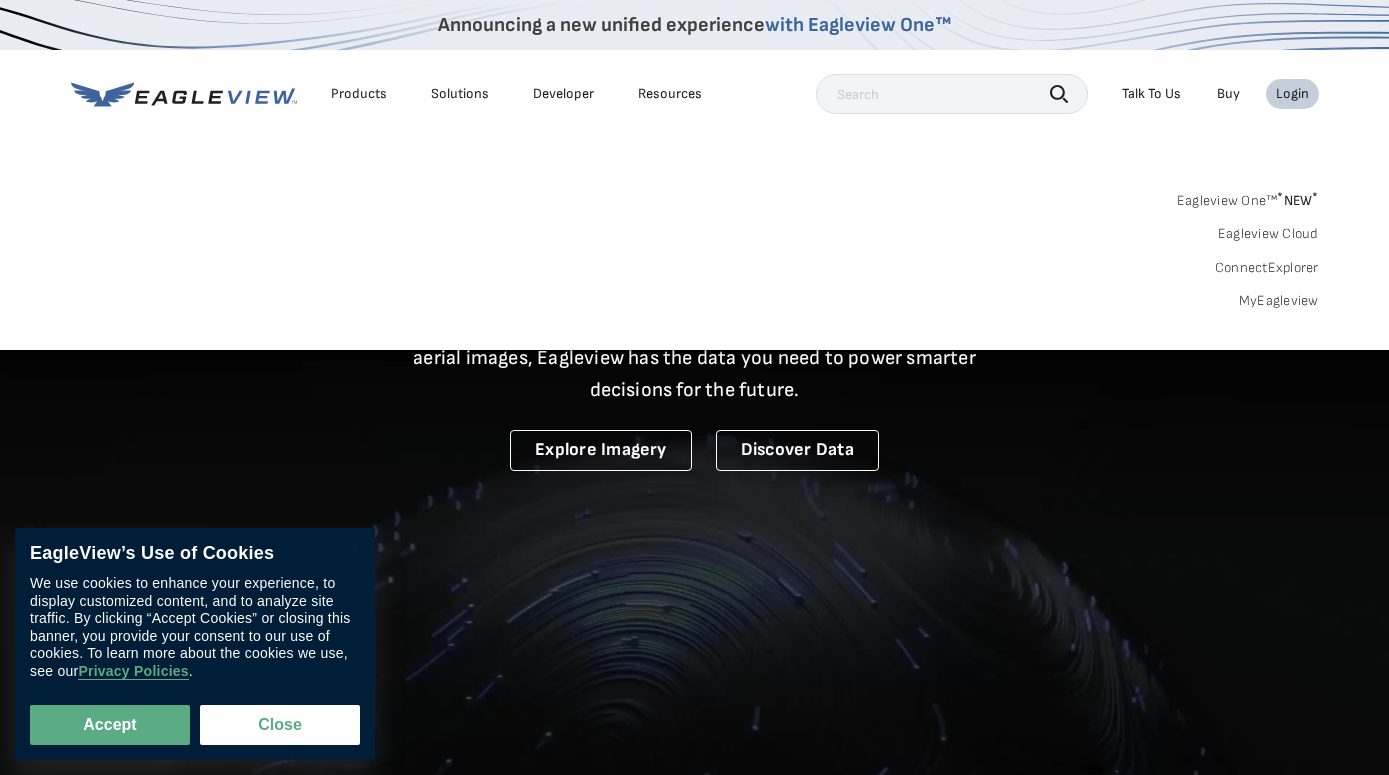 scroll, scrollTop: 0, scrollLeft: 0, axis: both 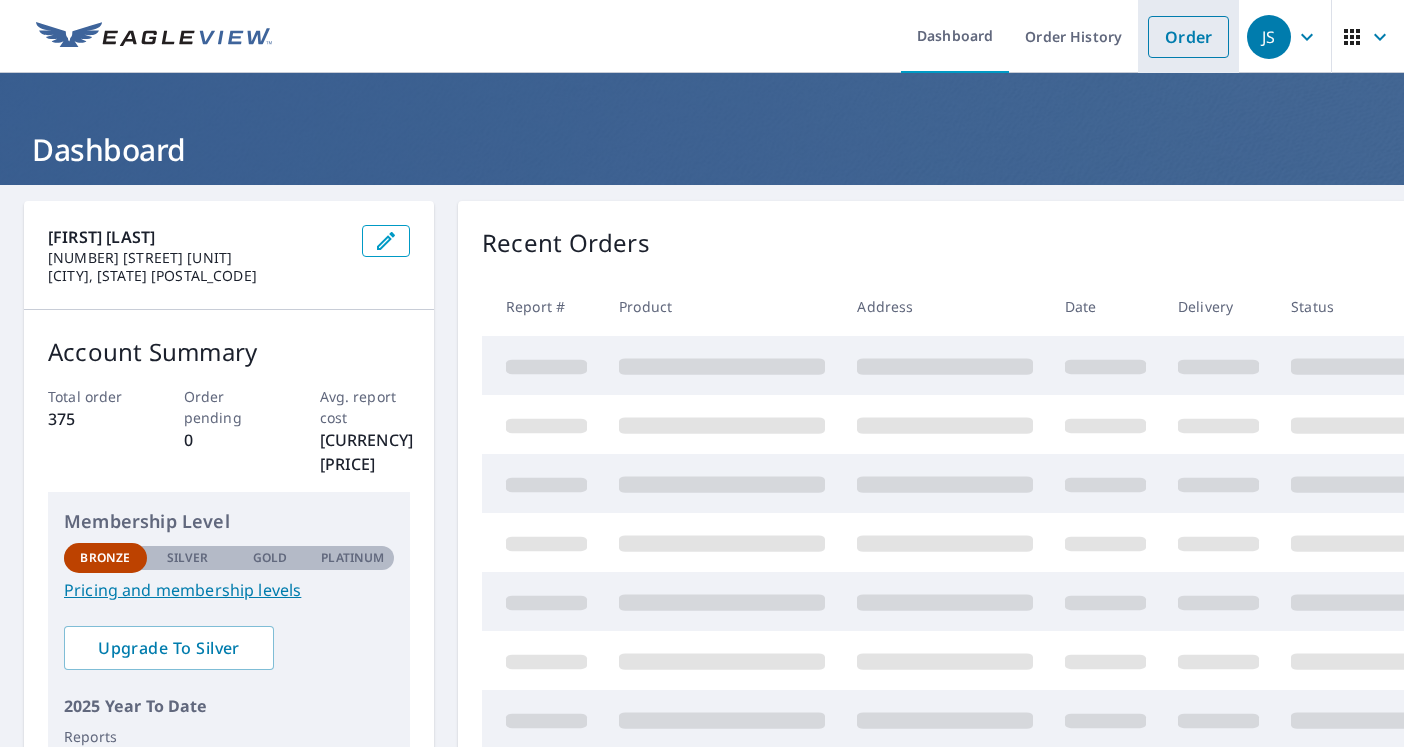 click on "Order" at bounding box center (1188, 37) 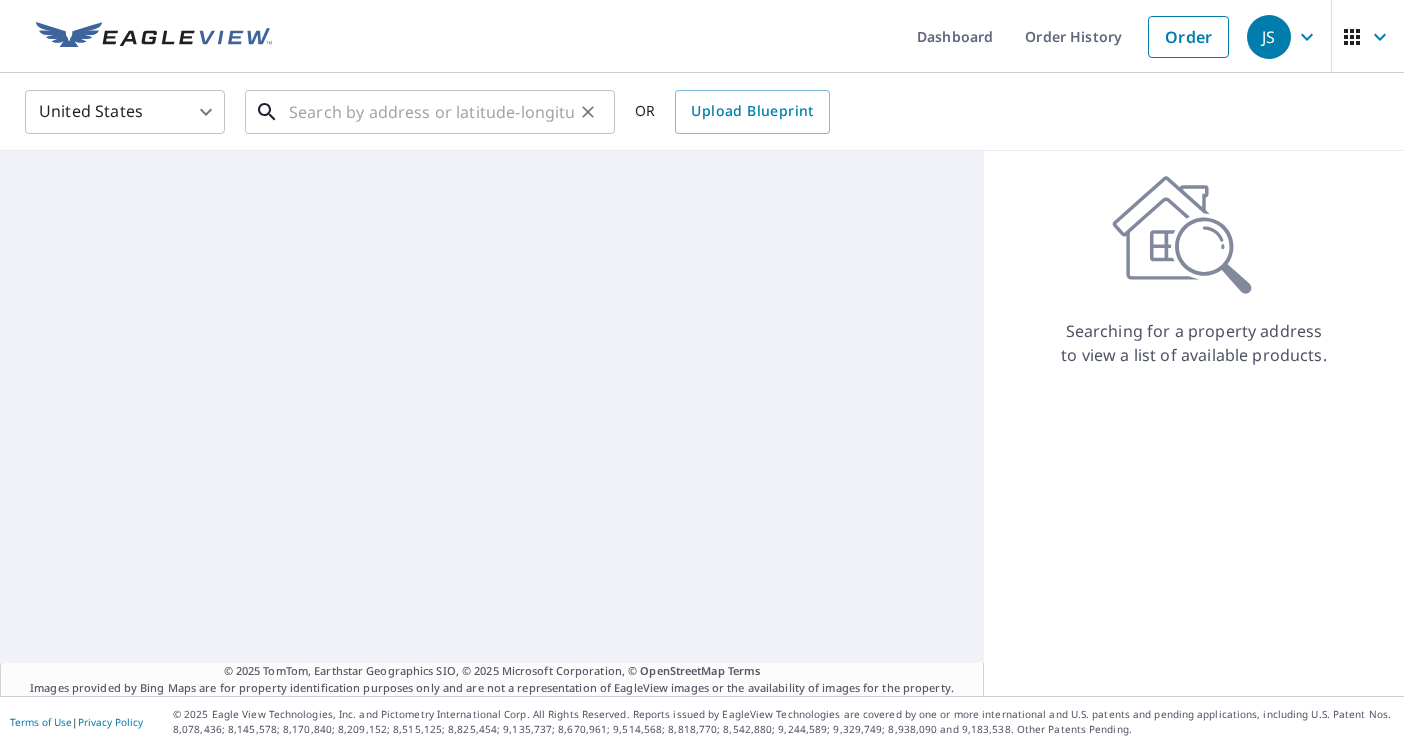 click at bounding box center [431, 112] 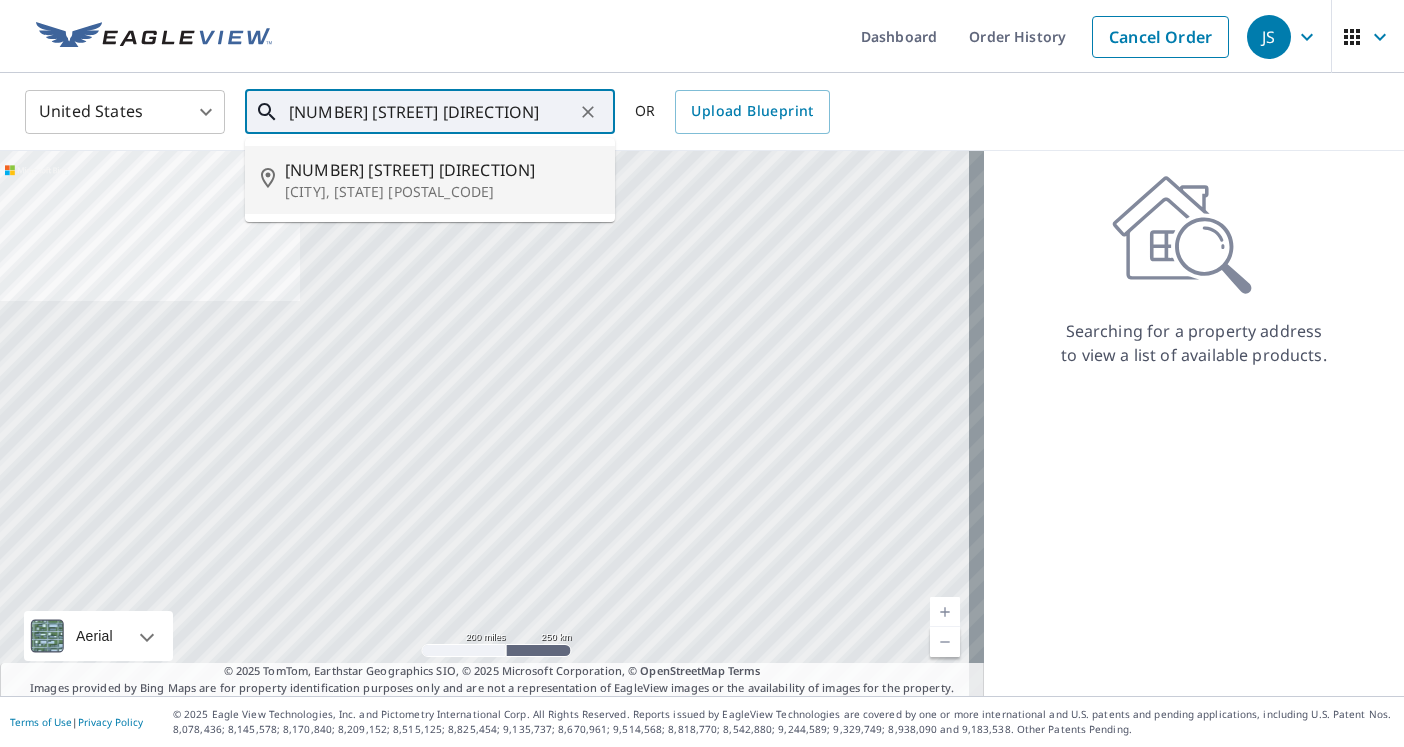 click on "[NUMBER] [STREET] [DIRECTION]" at bounding box center (442, 170) 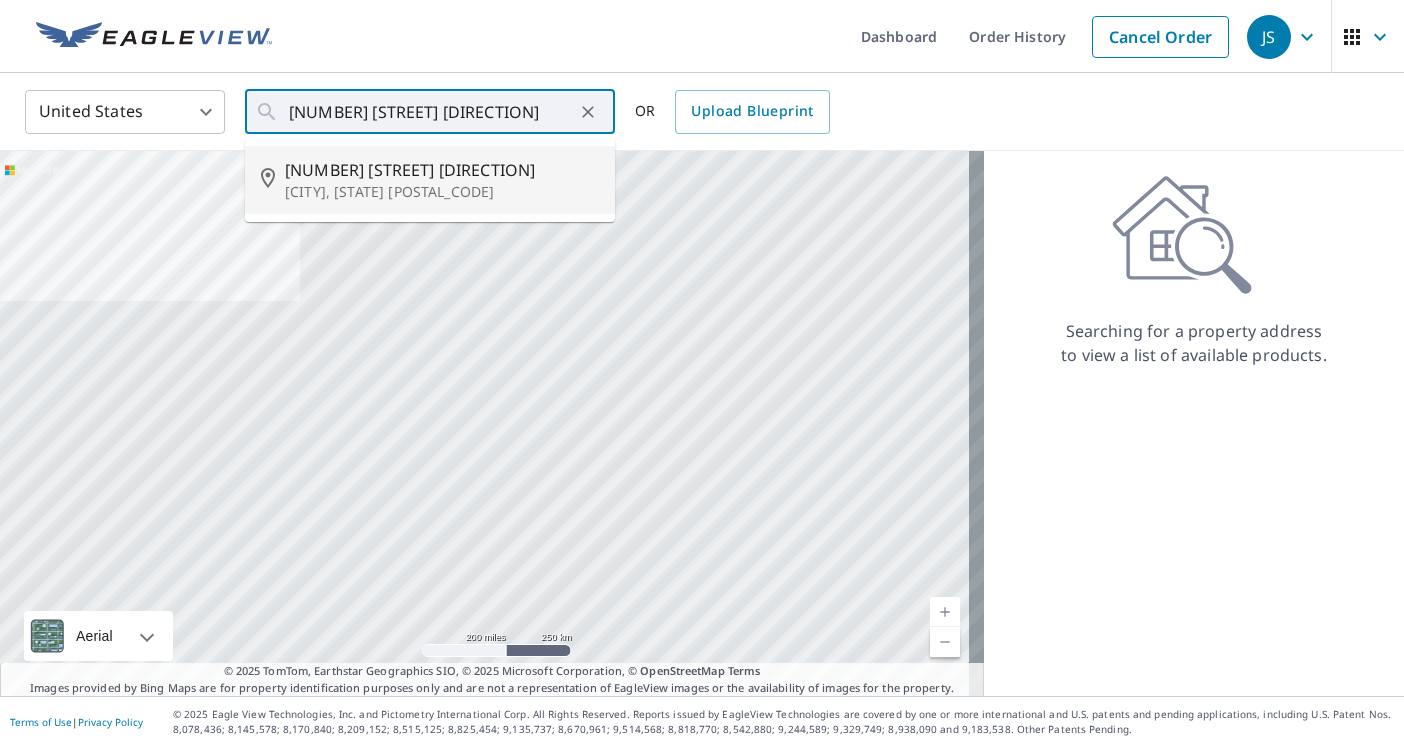 type on "[NUMBER] [STREET] [DIRECTION] [CITY], [STATE] [POSTAL_CODE]" 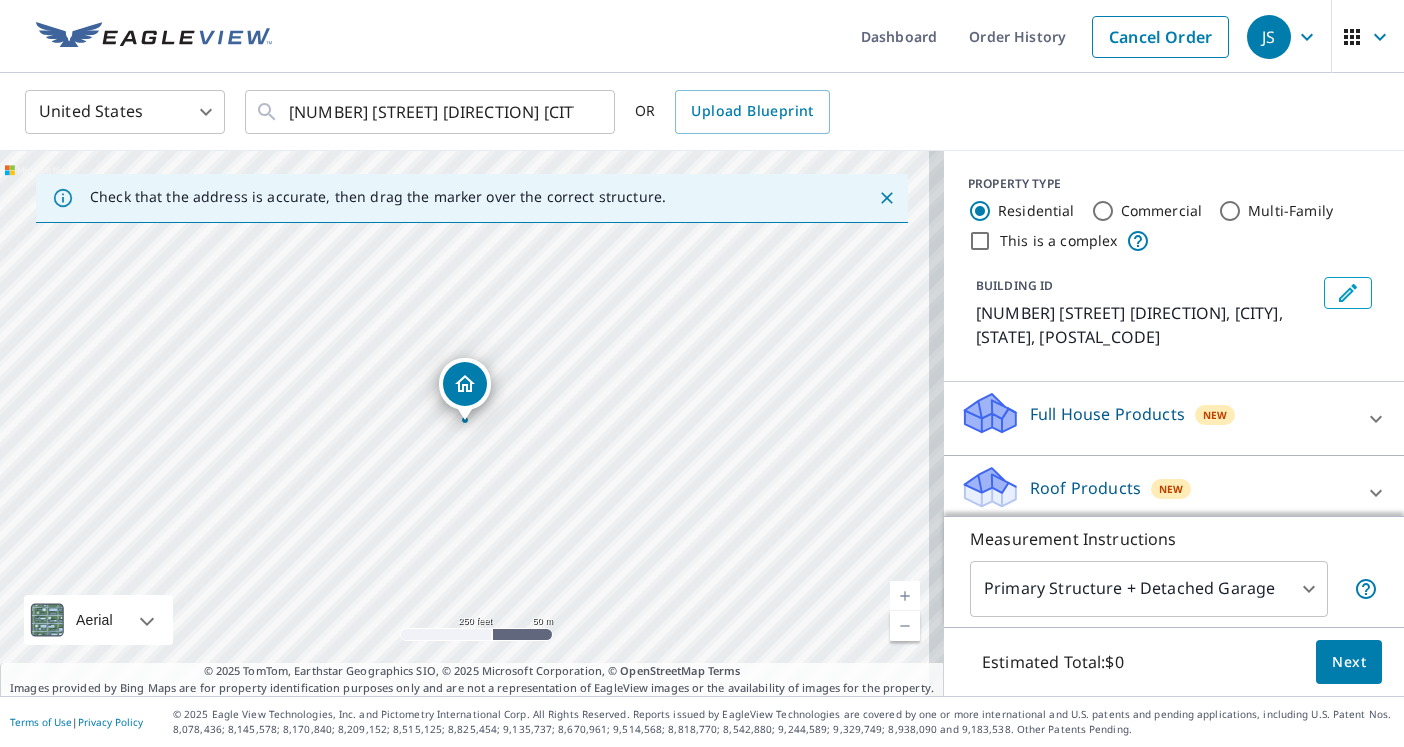 click at bounding box center (905, 596) 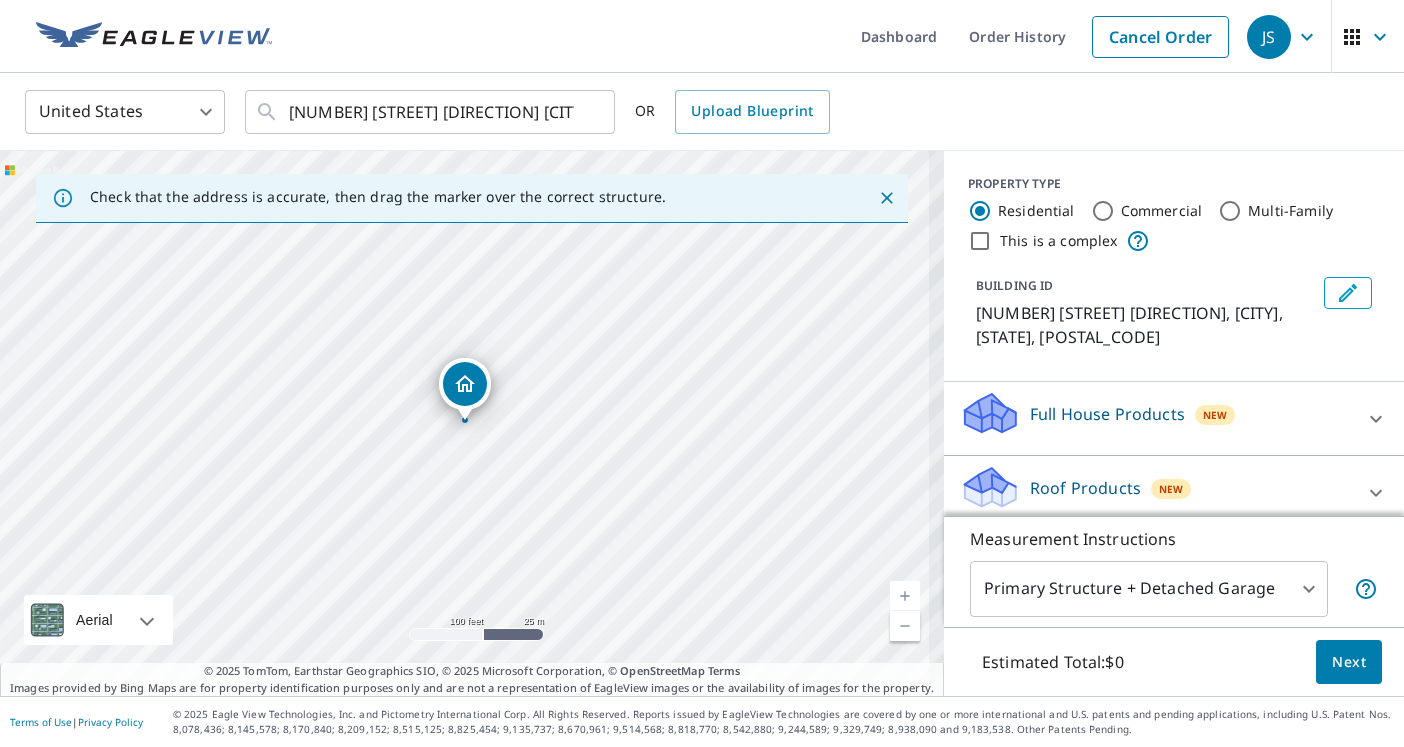 click at bounding box center (905, 596) 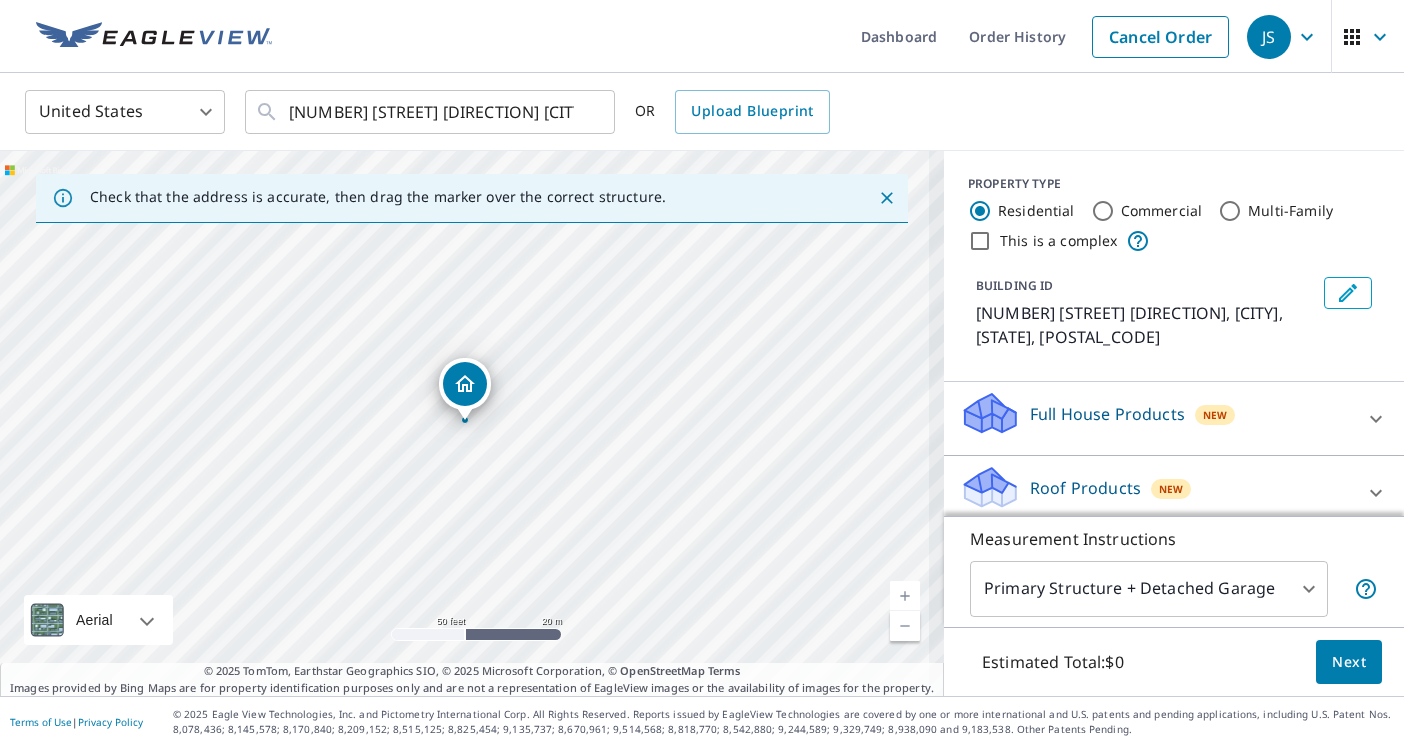 click at bounding box center (905, 596) 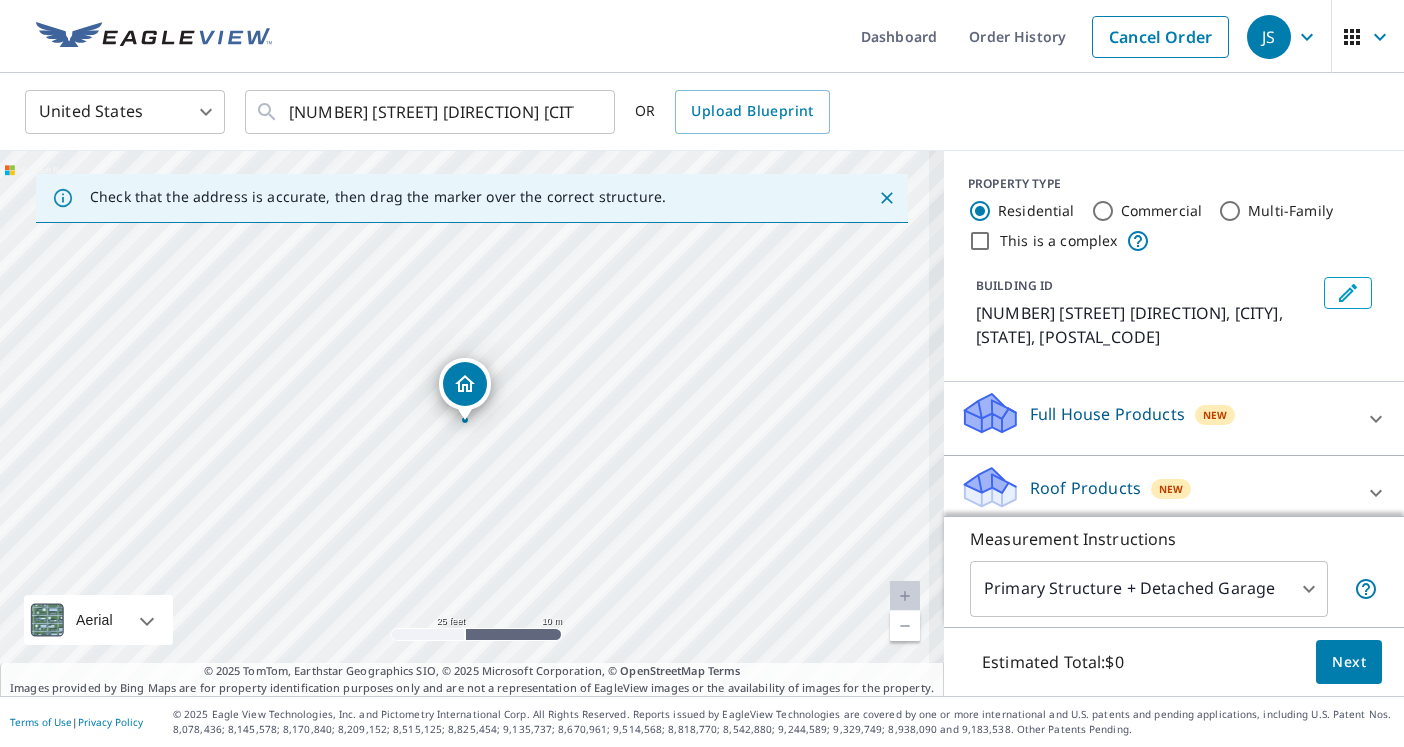 click at bounding box center (905, 596) 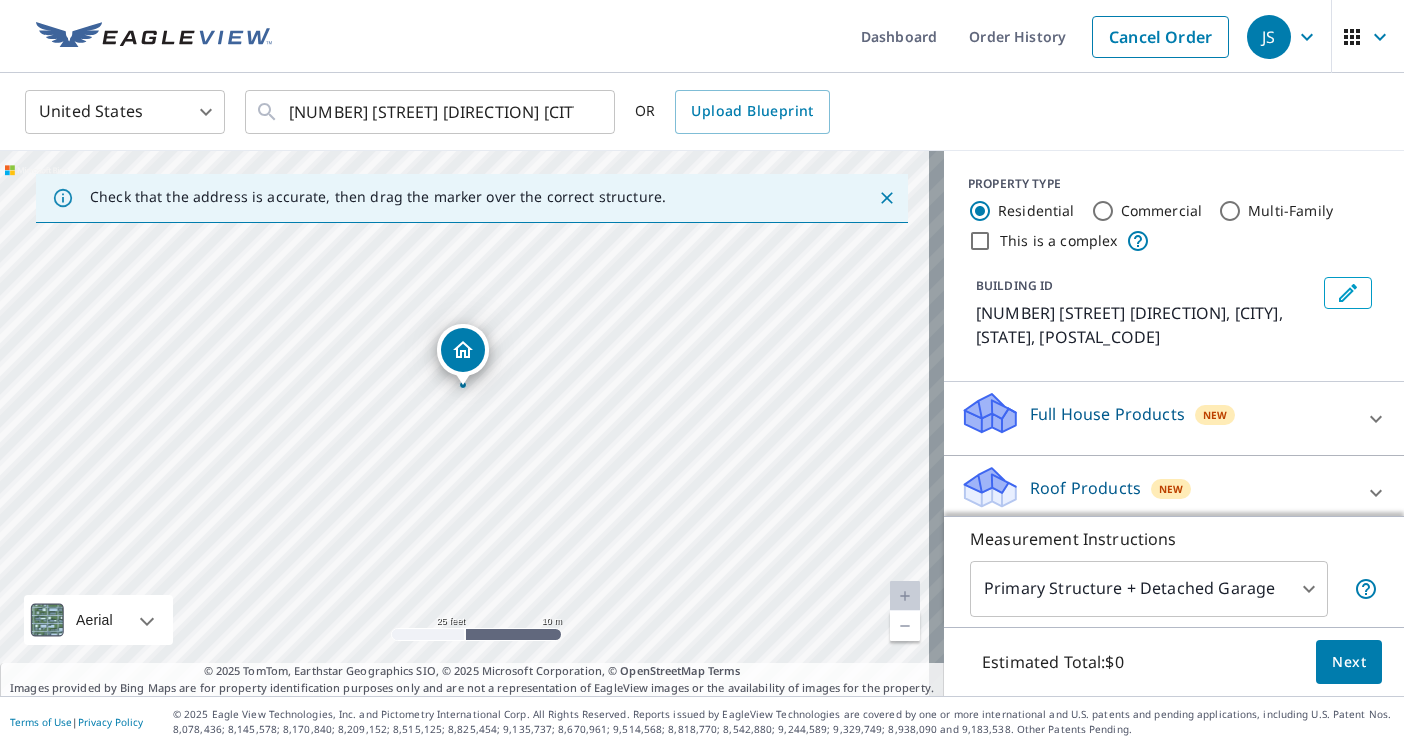 drag, startPoint x: 467, startPoint y: 379, endPoint x: 465, endPoint y: 344, distance: 35.057095 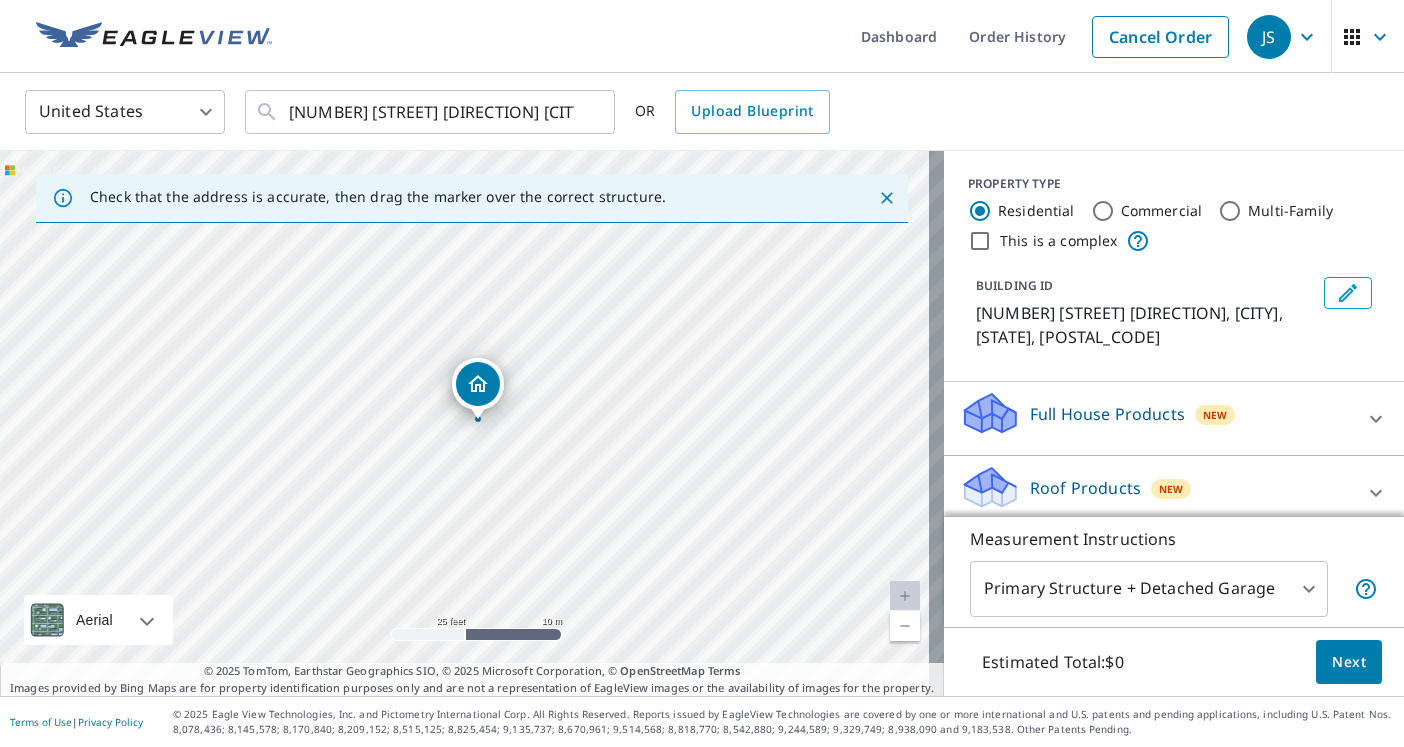 drag, startPoint x: 464, startPoint y: 388, endPoint x: 477, endPoint y: 387, distance: 13.038404 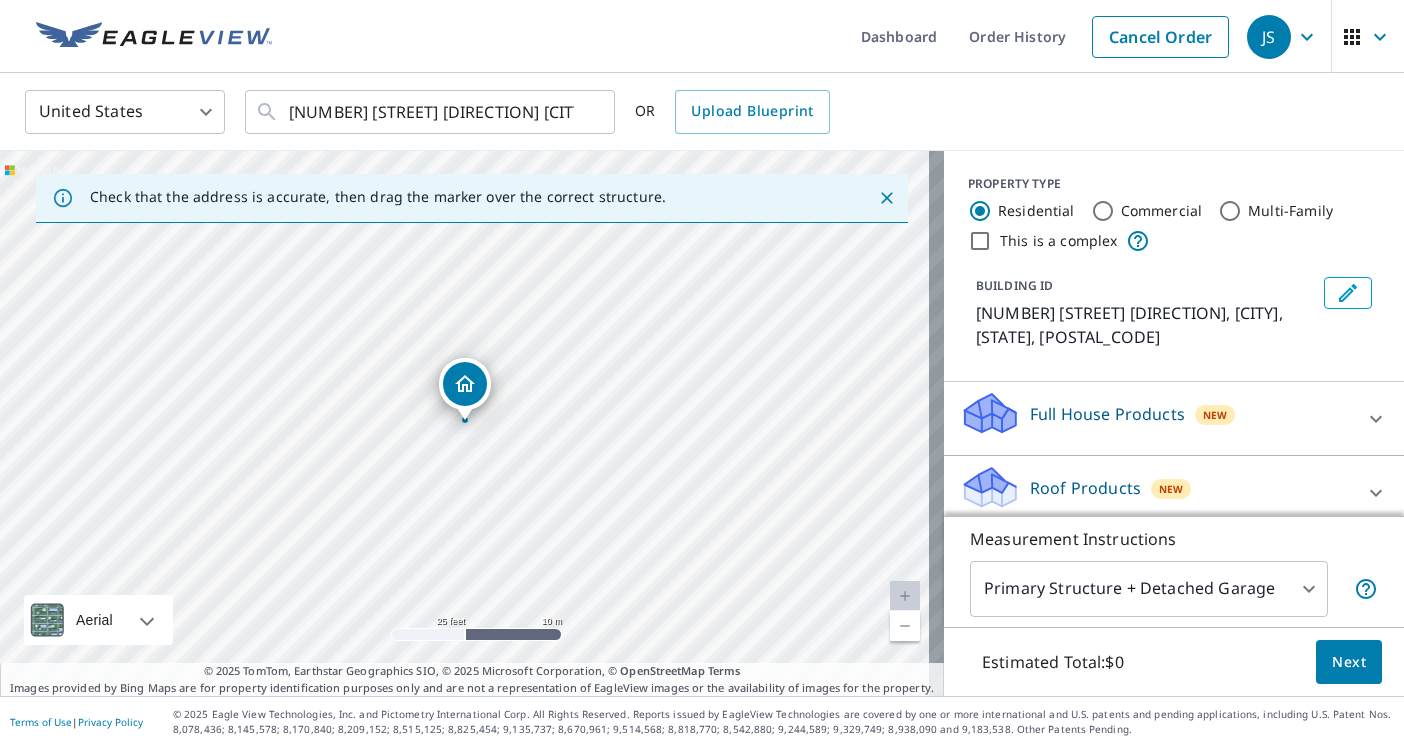 click on "Roof Products" at bounding box center (1085, 488) 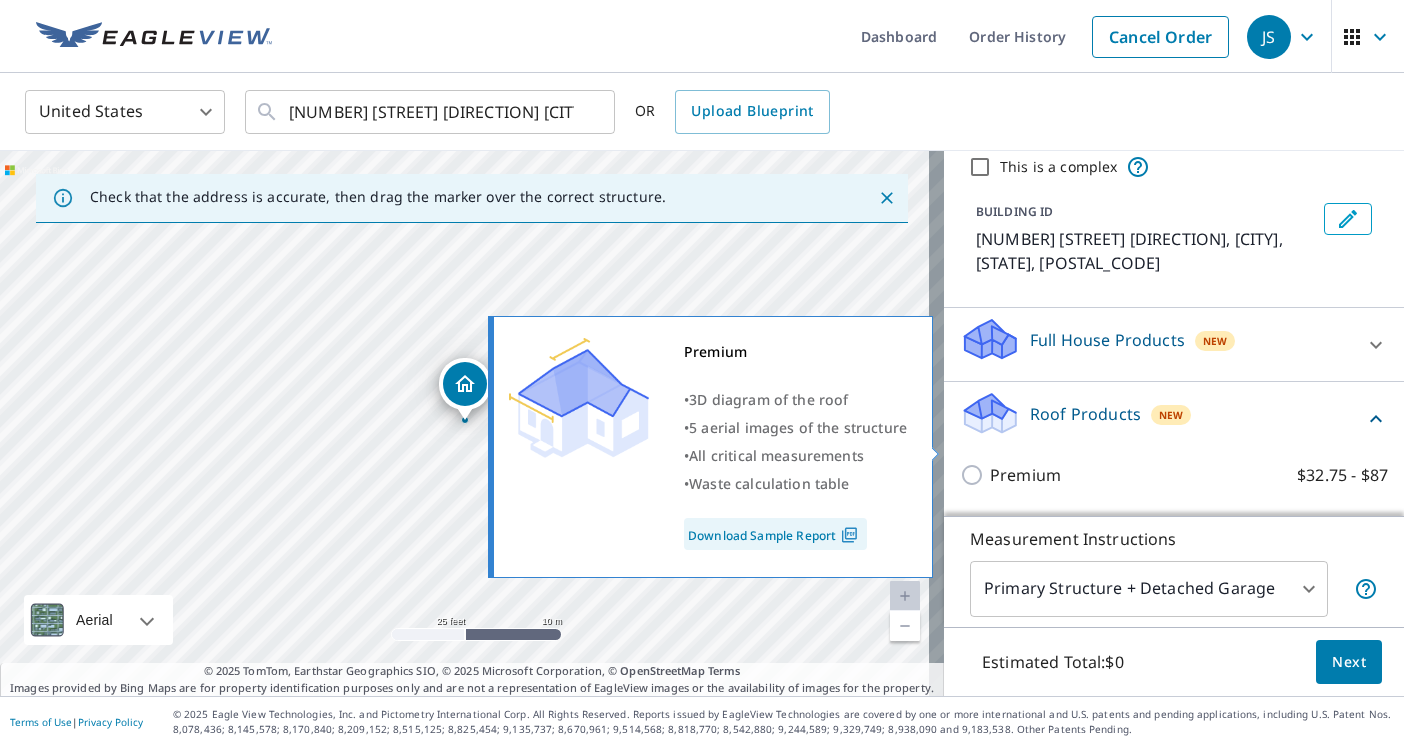 scroll, scrollTop: 78, scrollLeft: 0, axis: vertical 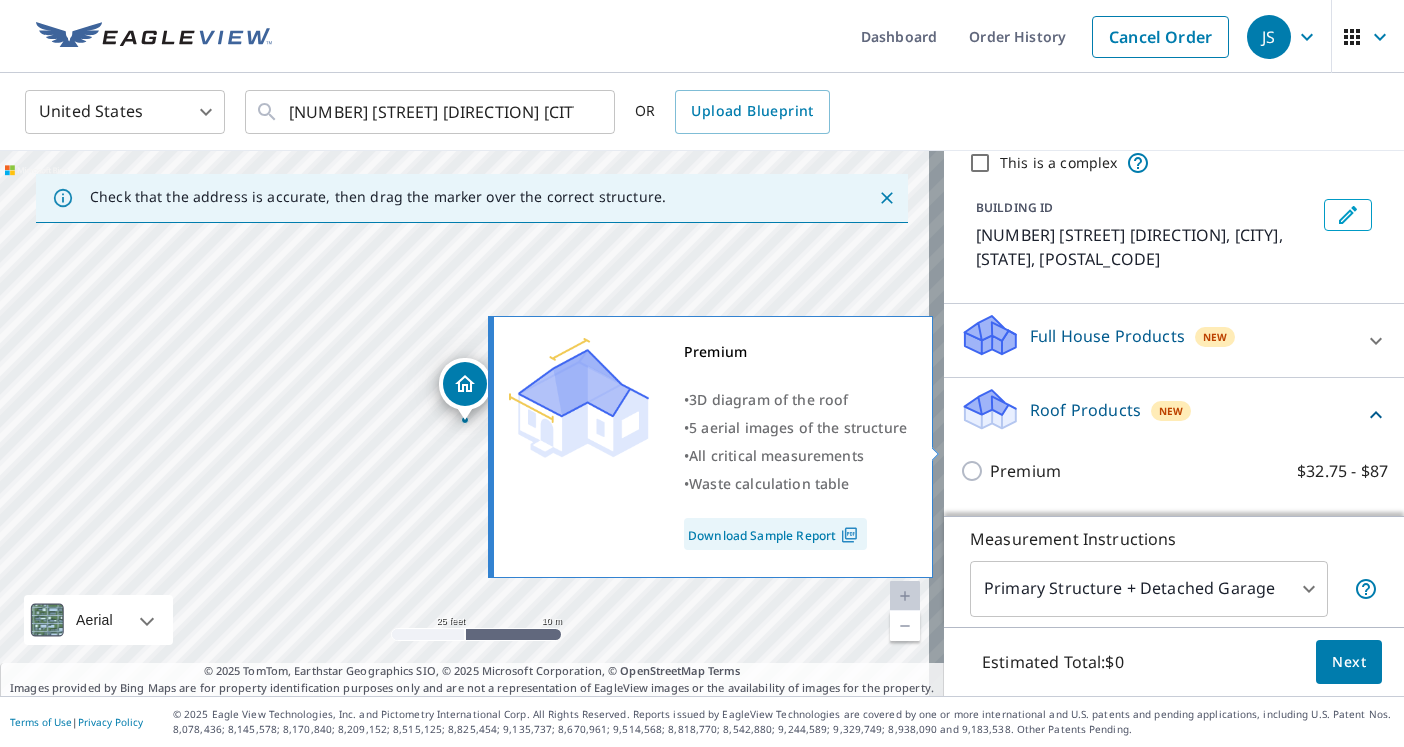 click on "Premium" at bounding box center [1025, 471] 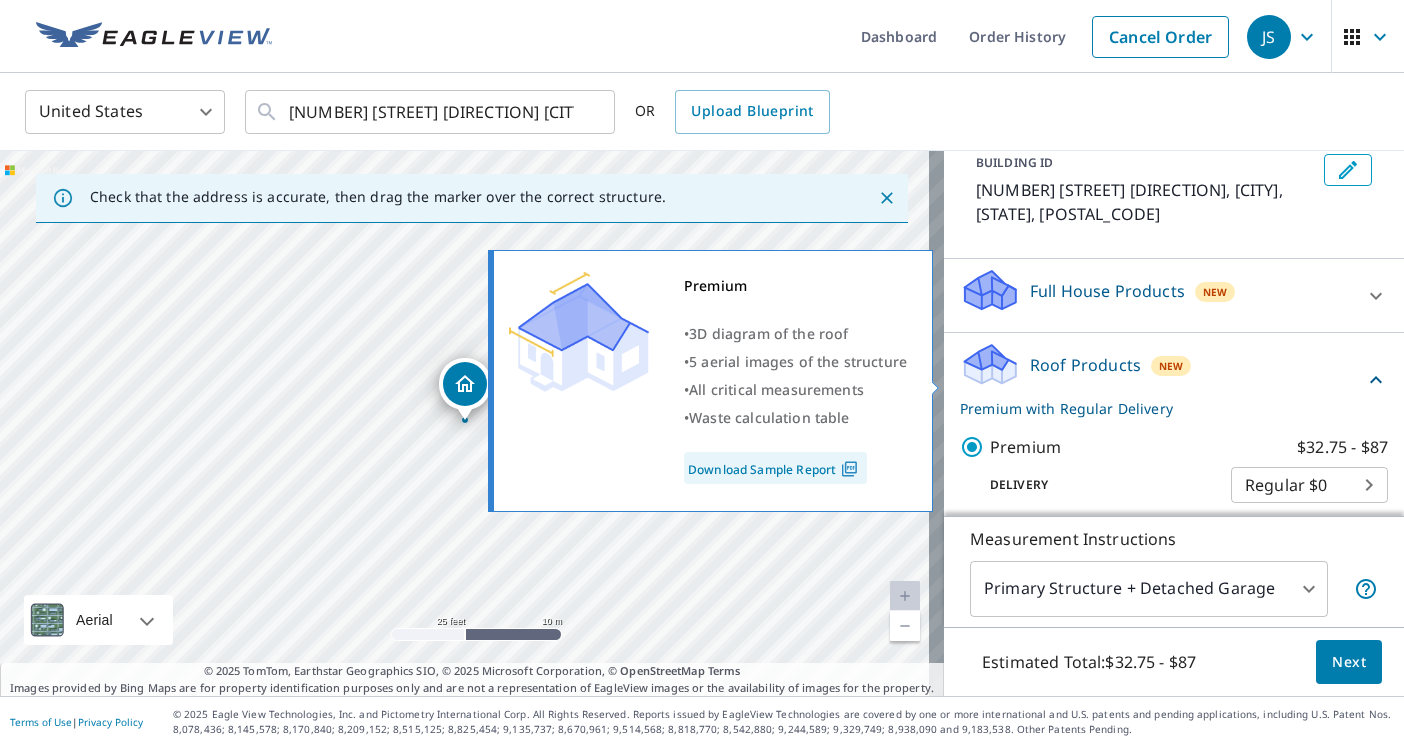 scroll, scrollTop: 165, scrollLeft: 0, axis: vertical 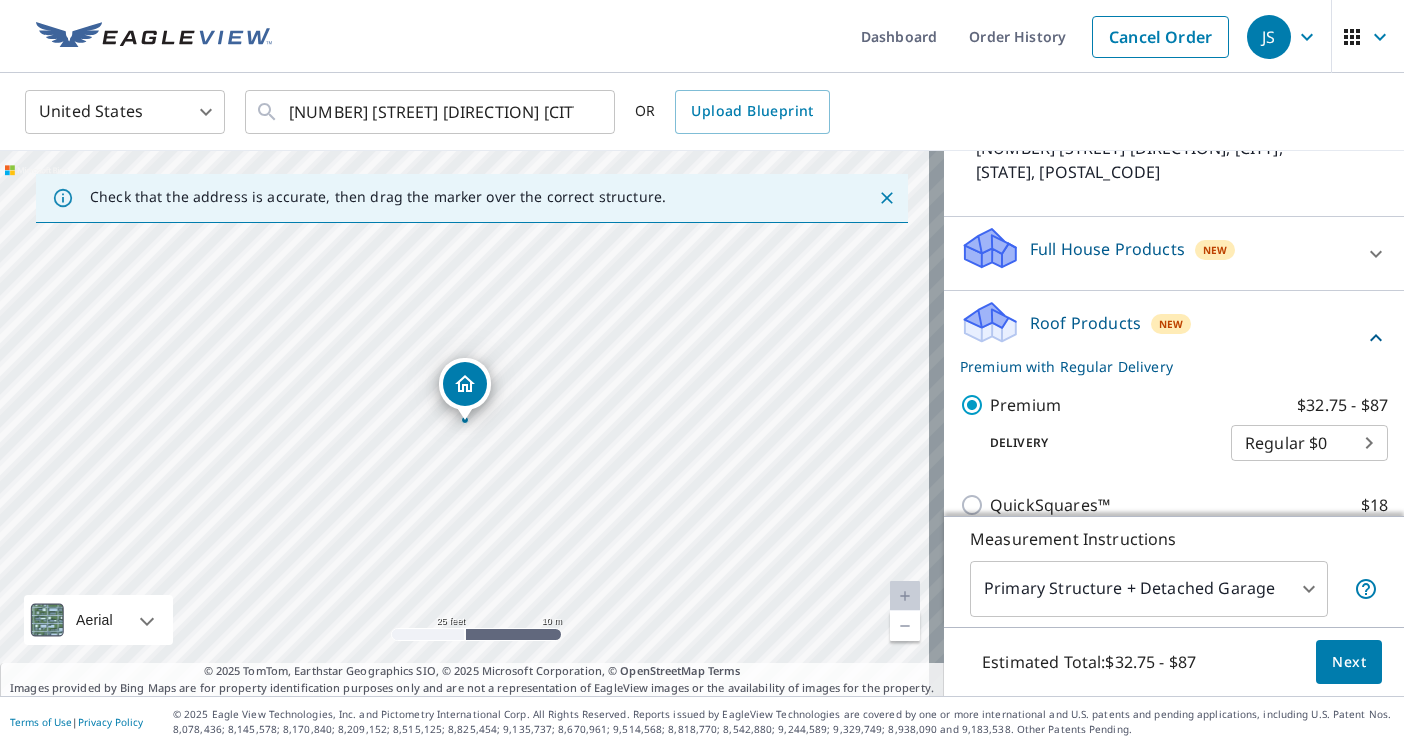 click on "Next" at bounding box center [1349, 662] 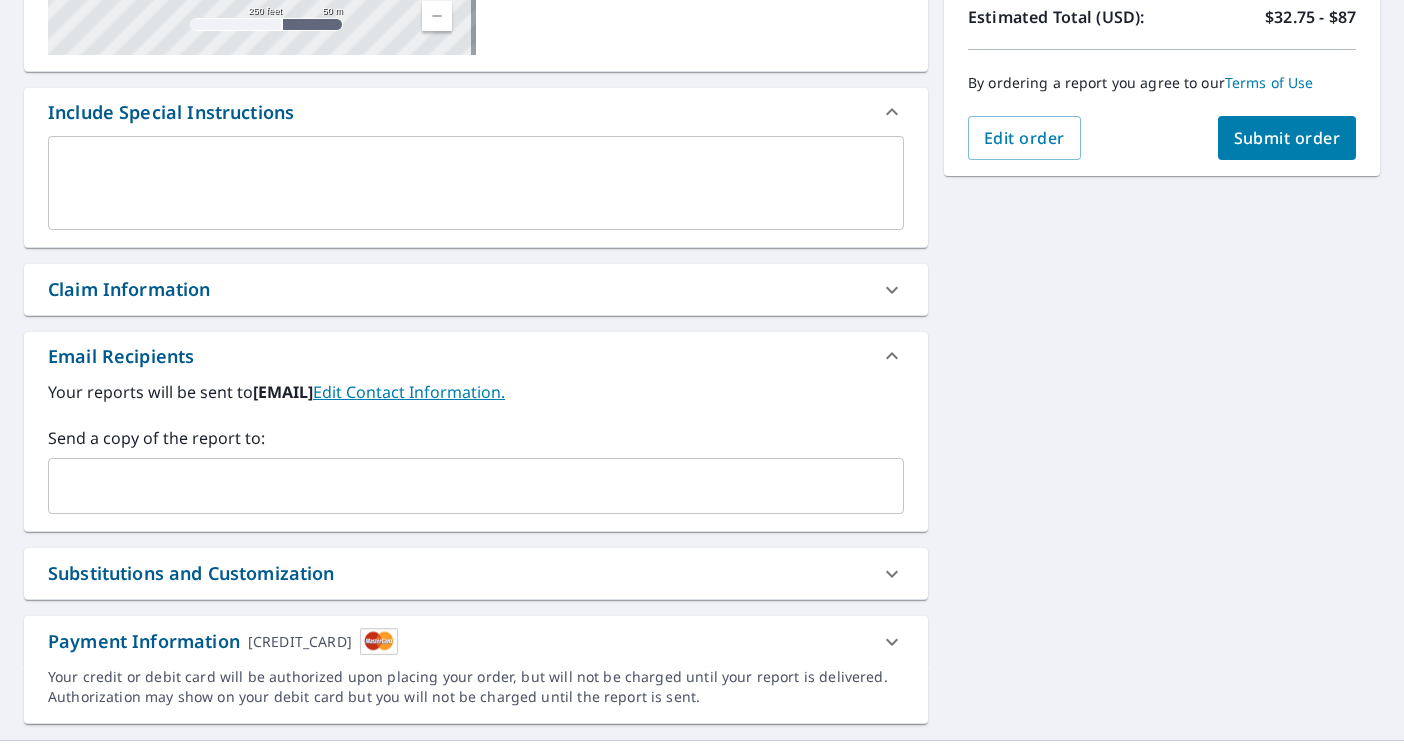 scroll, scrollTop: 265, scrollLeft: 0, axis: vertical 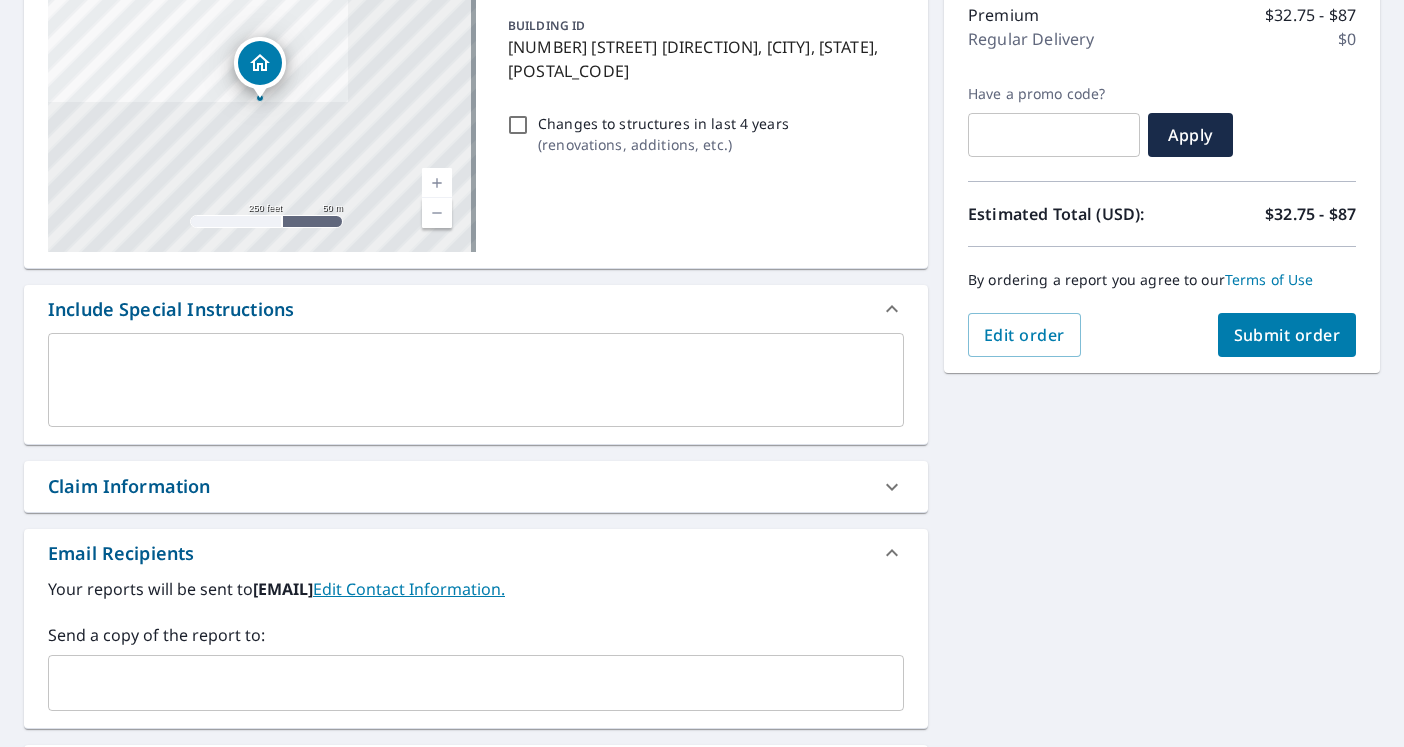 click at bounding box center (476, 380) 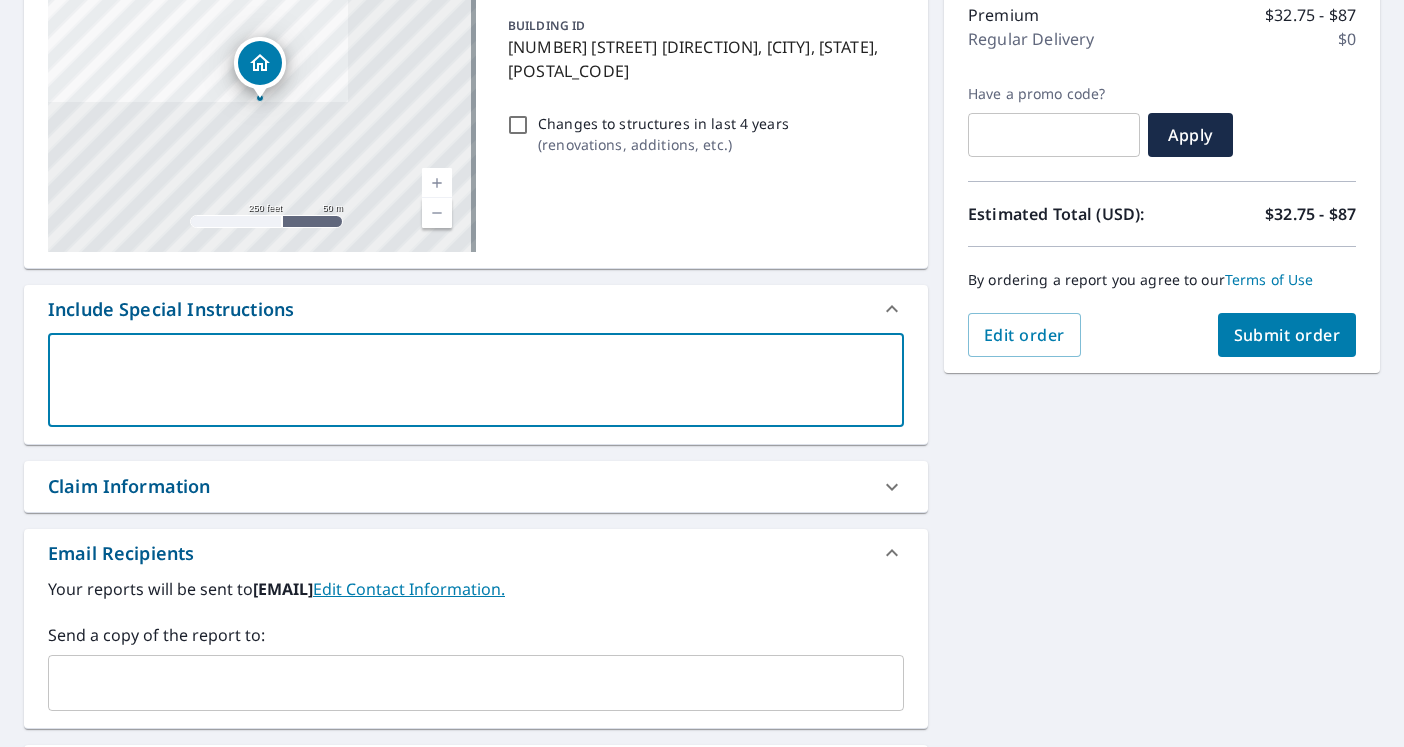 type on "P" 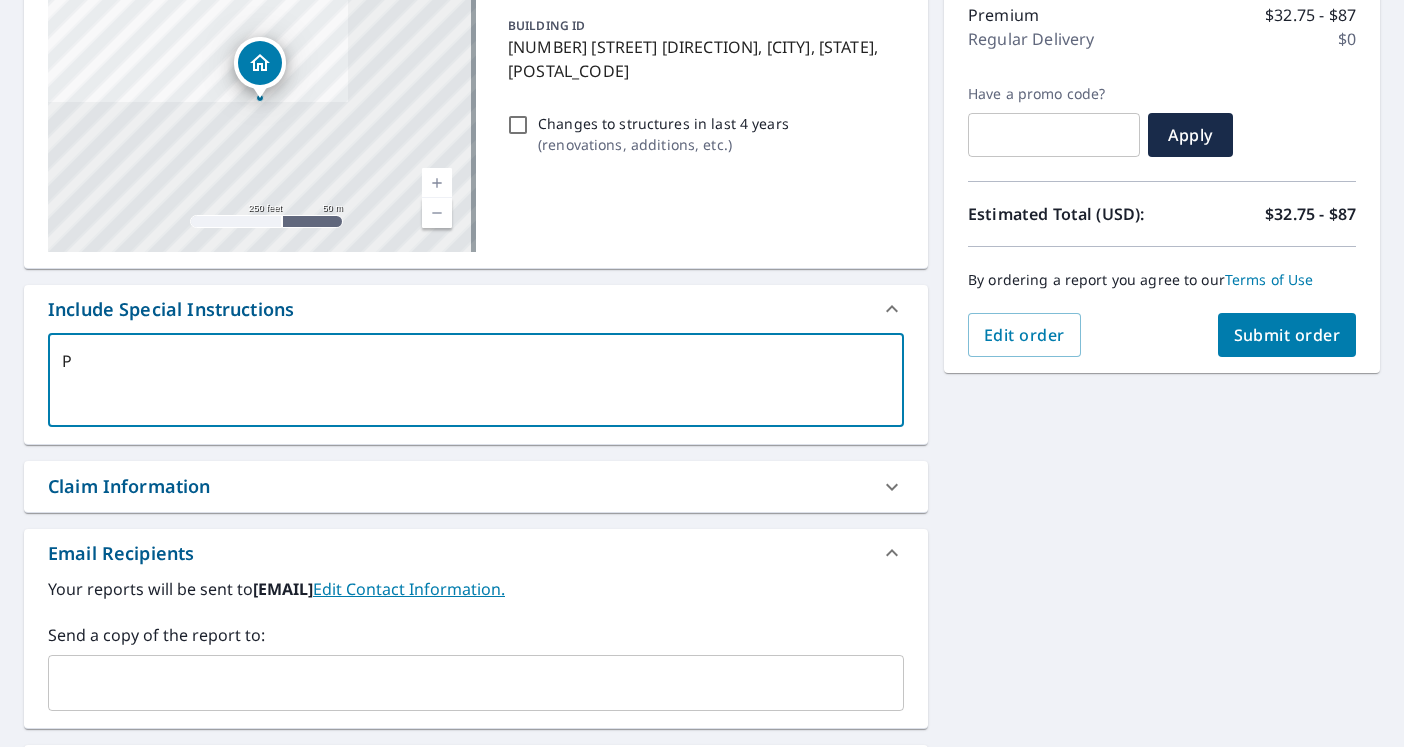 type on "Pl" 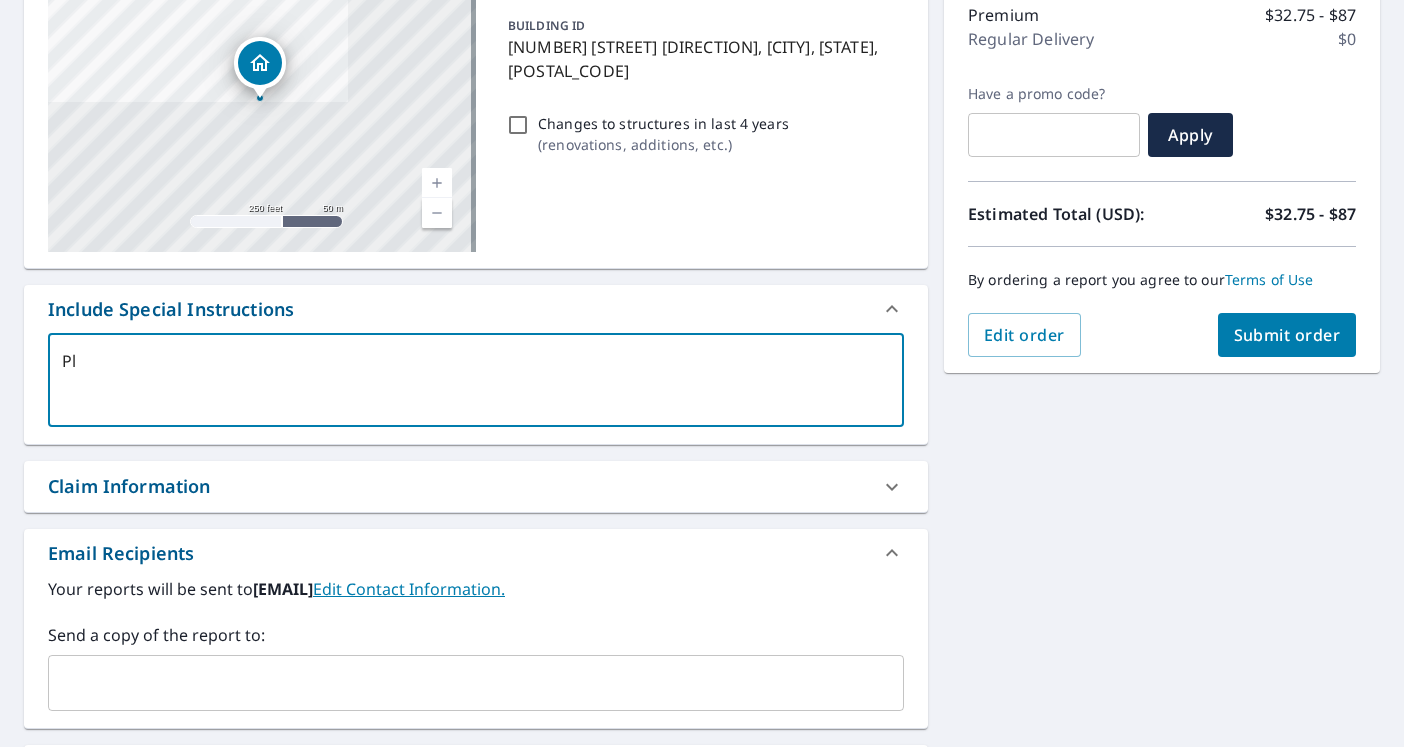 type on "x" 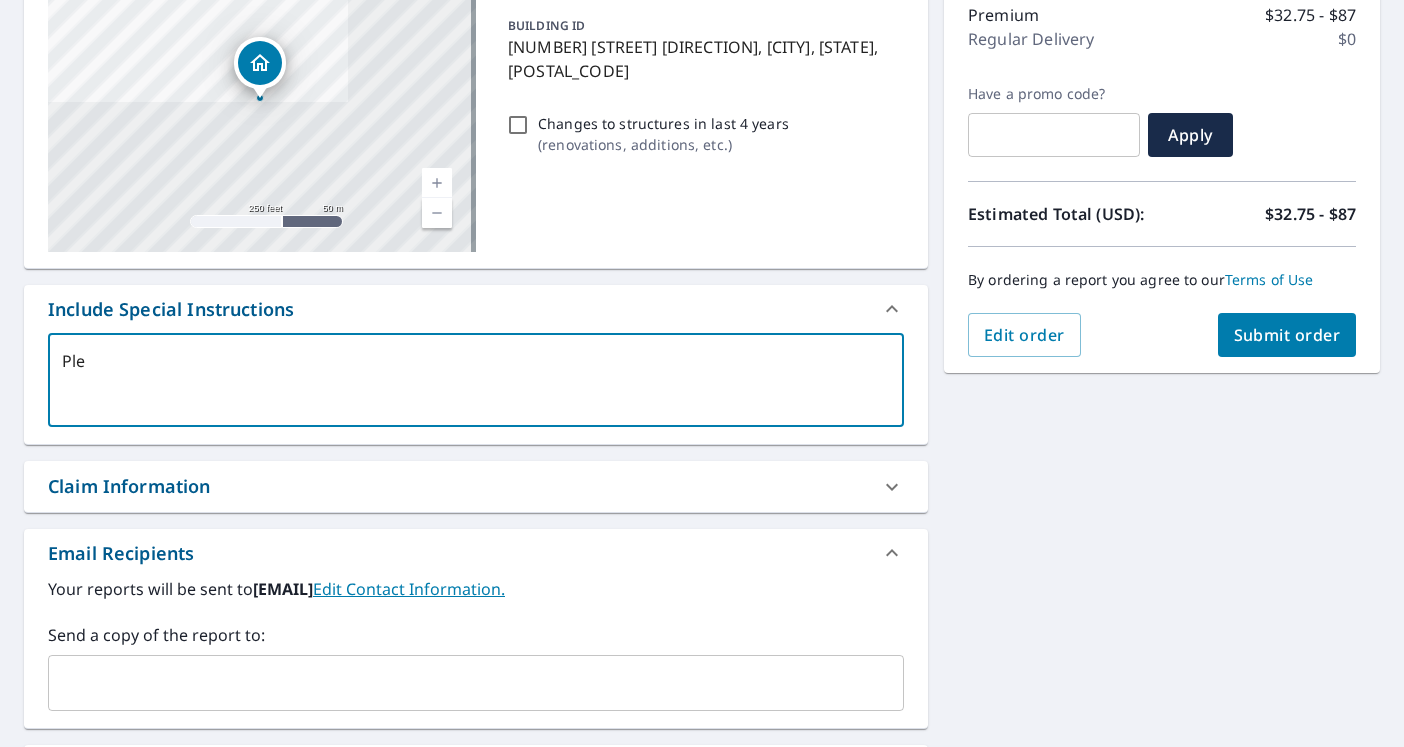 type on "Plea" 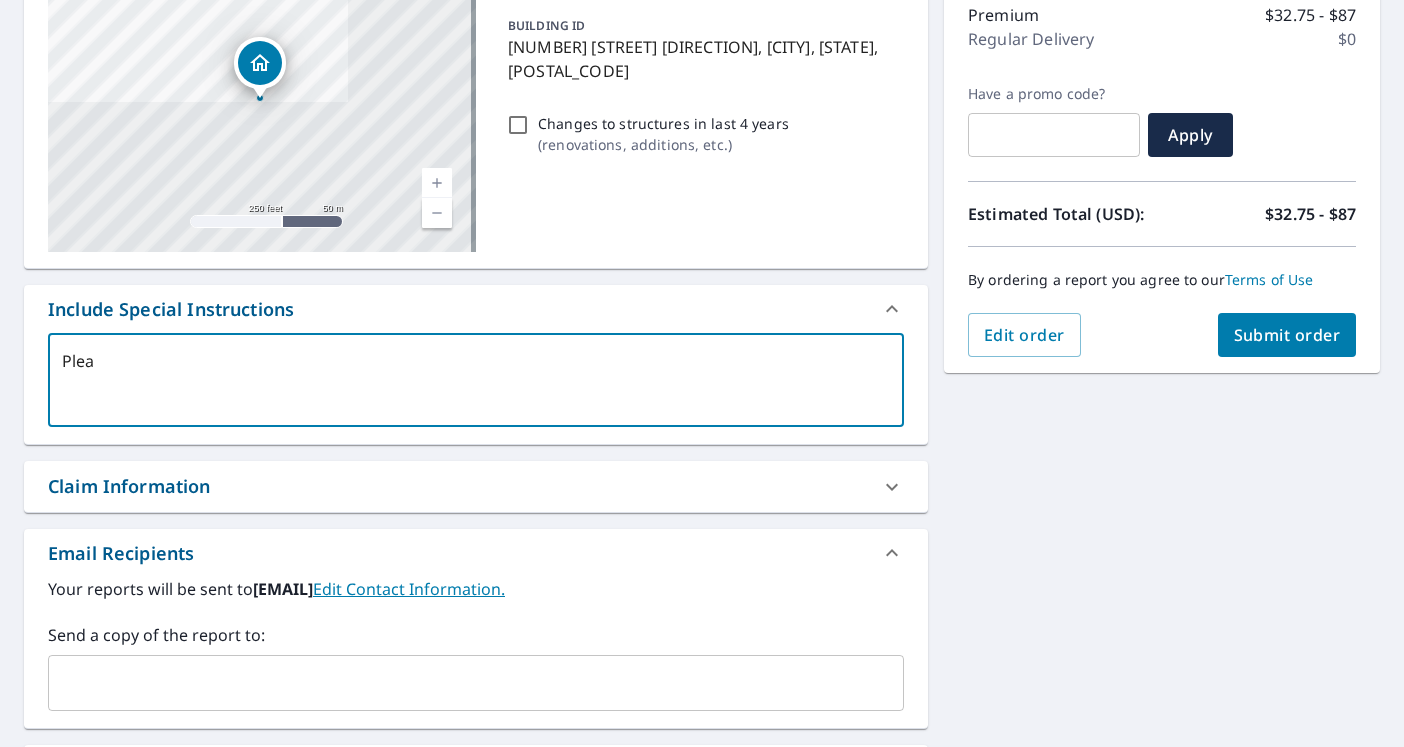 type on "Pleas" 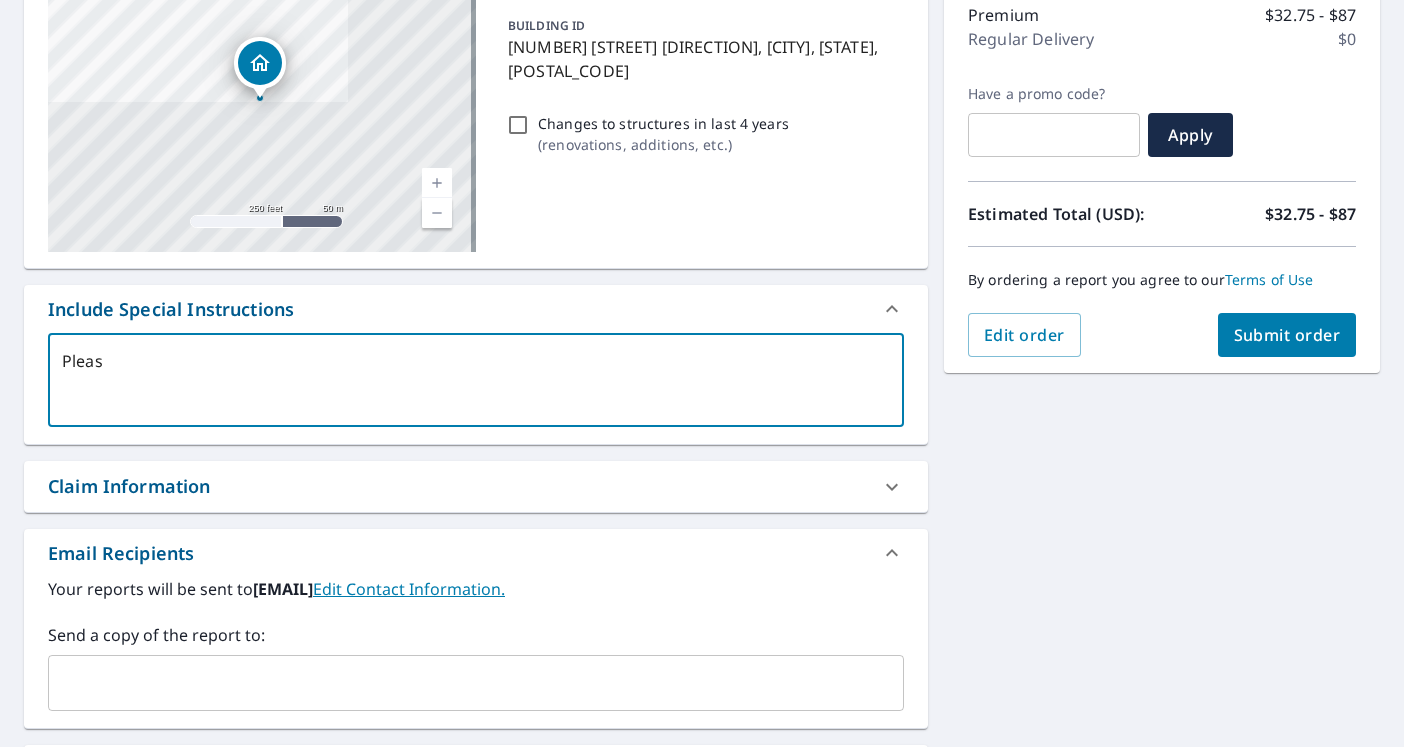 type on "Please" 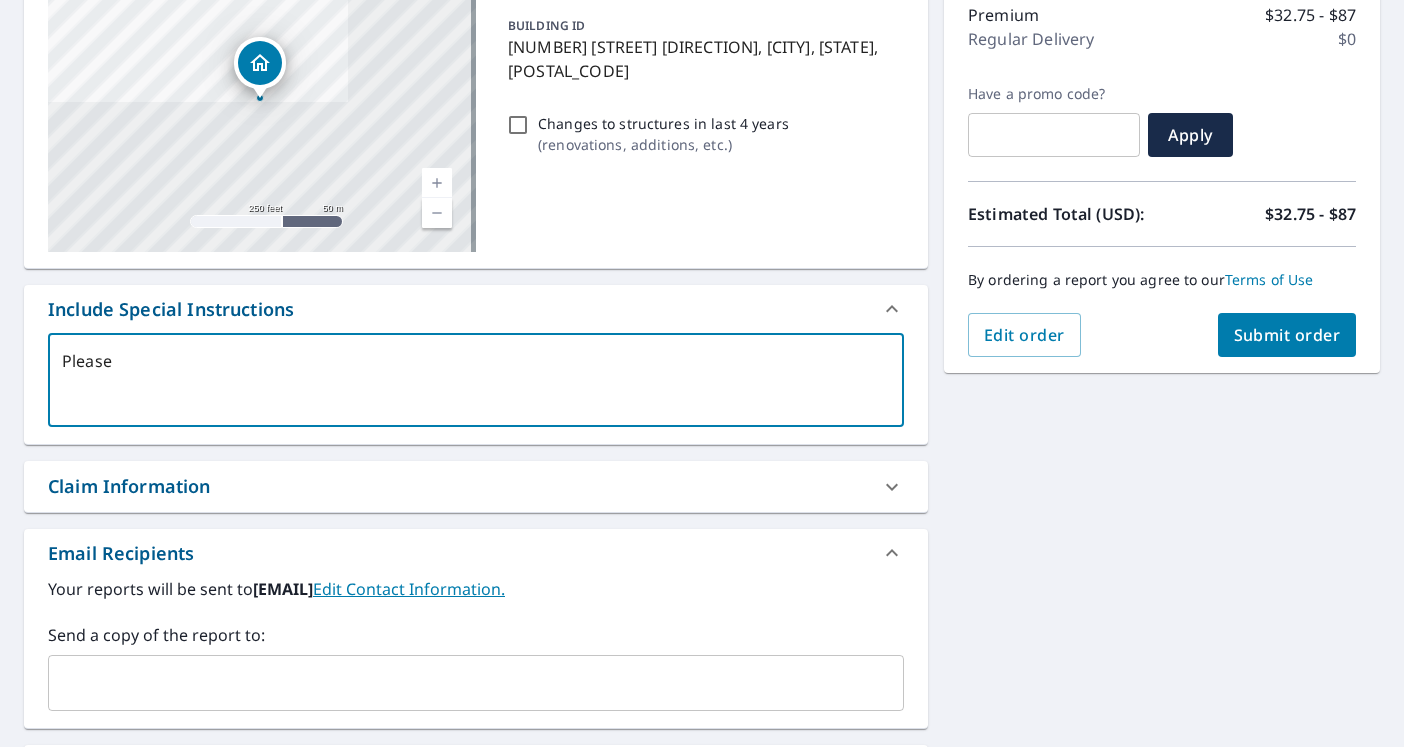 type on "Please" 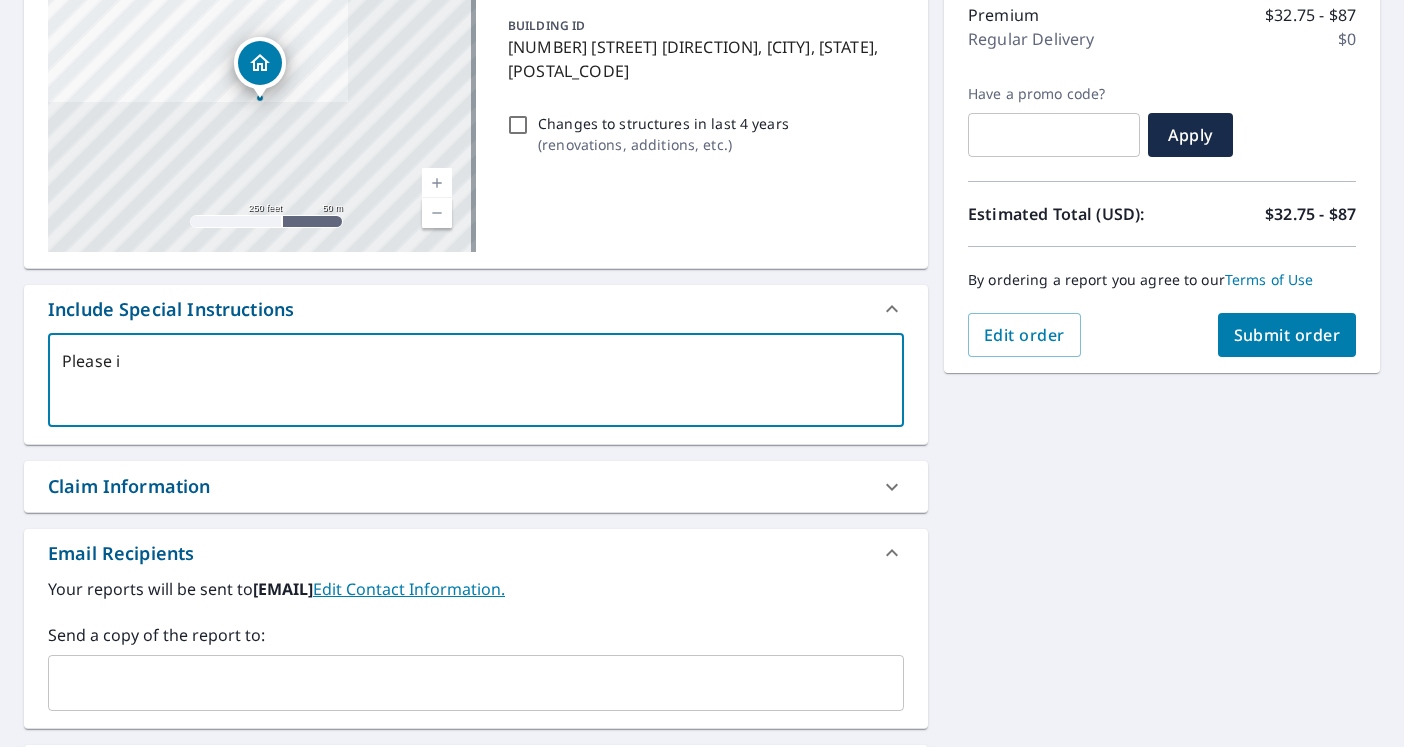 type on "Please in" 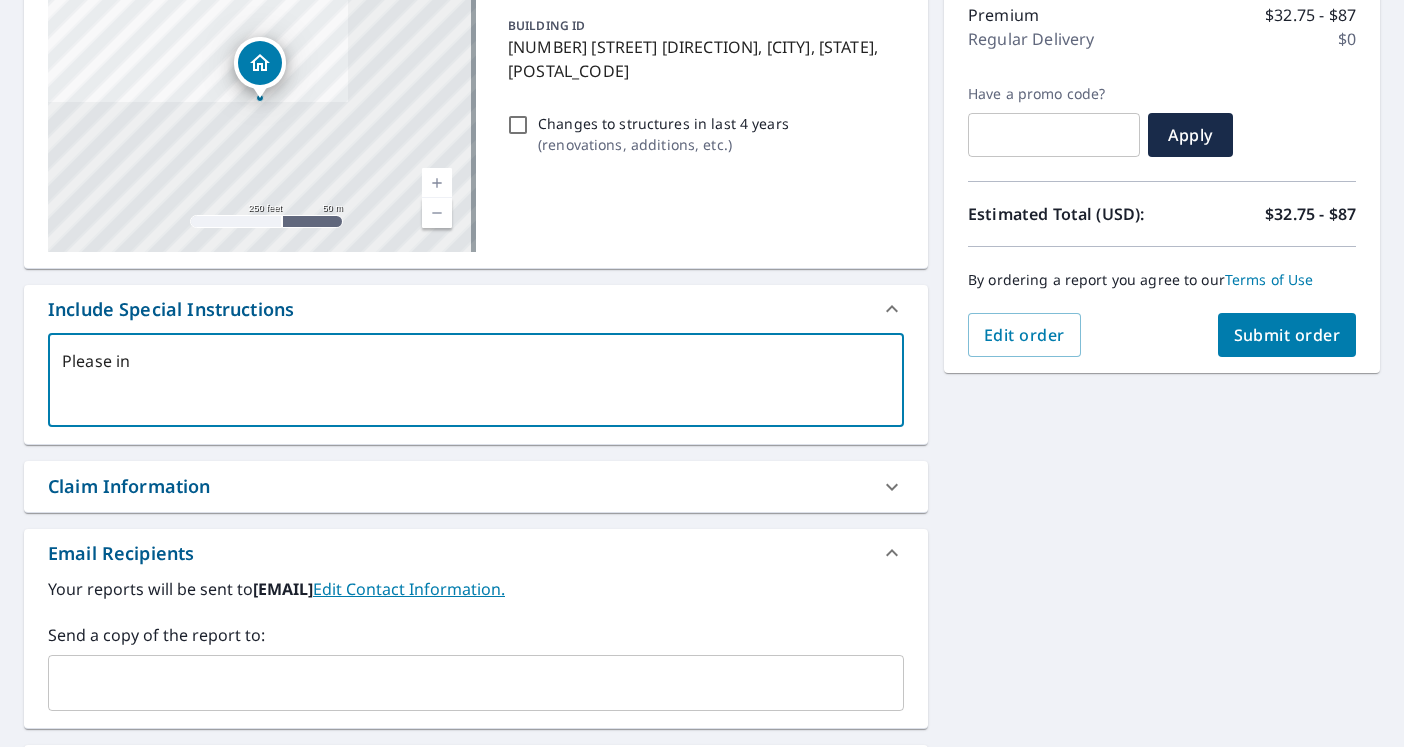 type on "Please inc" 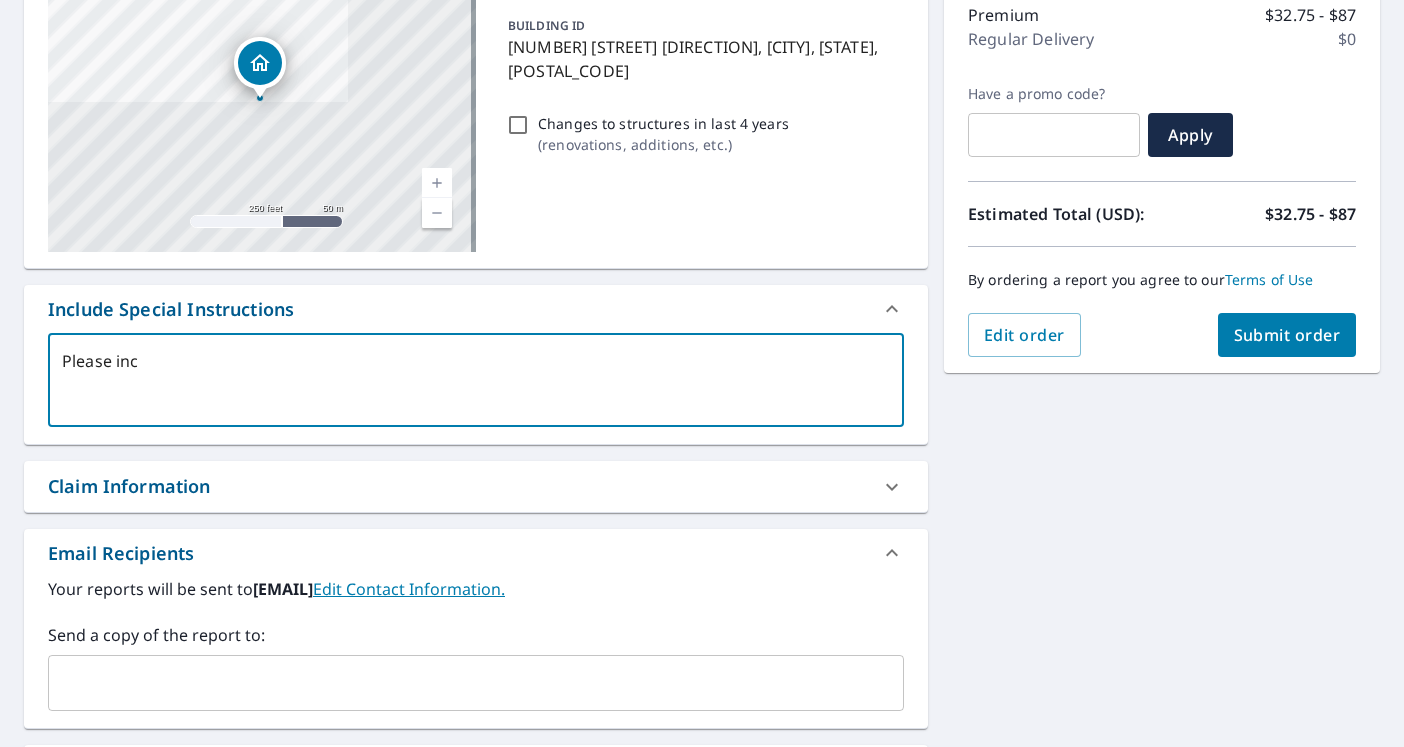type on "Please incl" 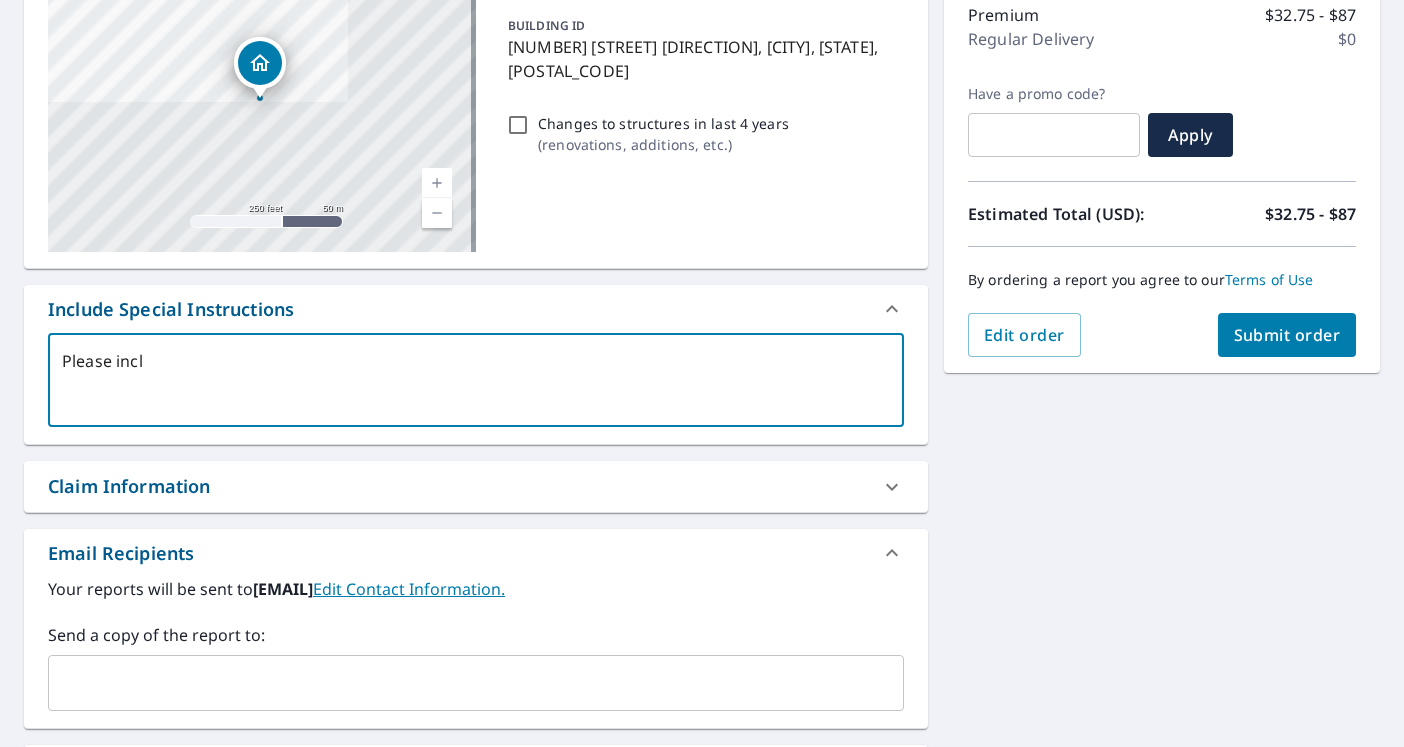type on "Please inclu" 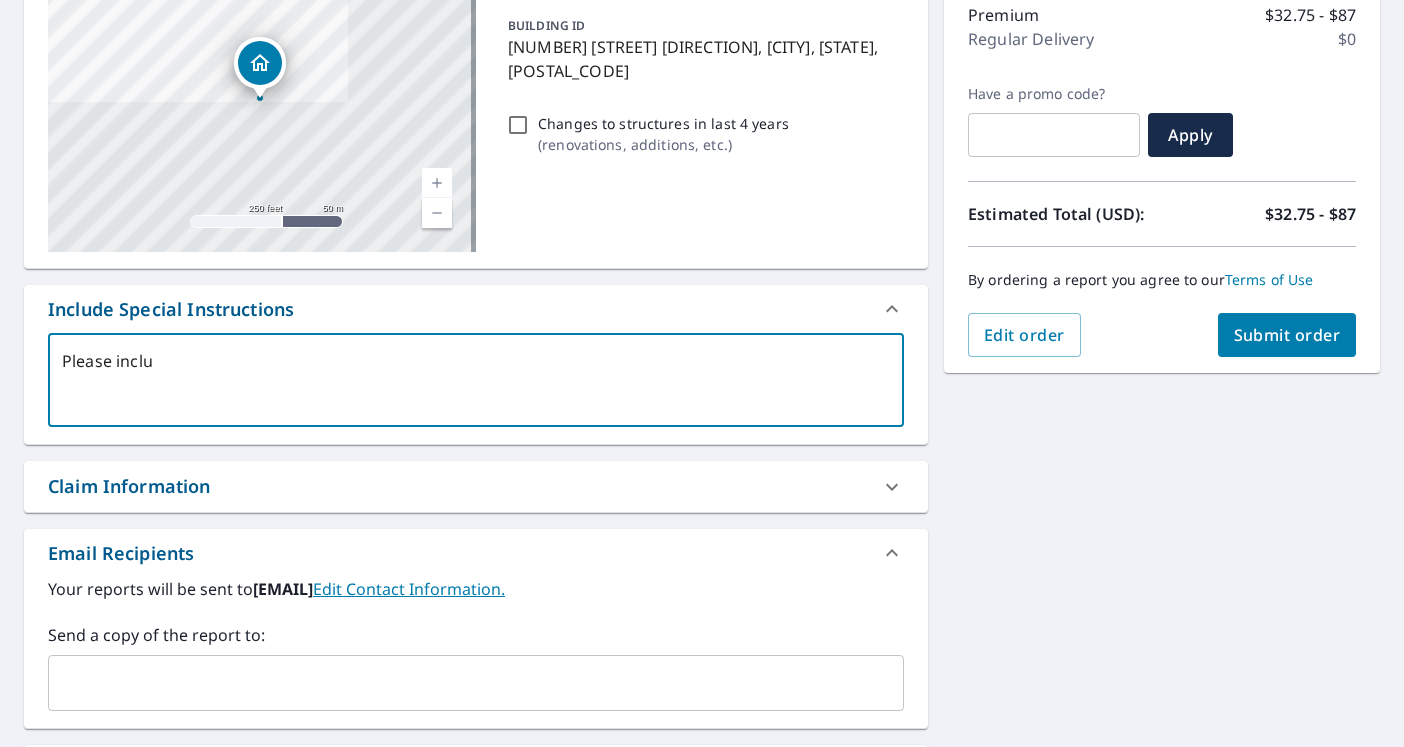 type on "Please includ" 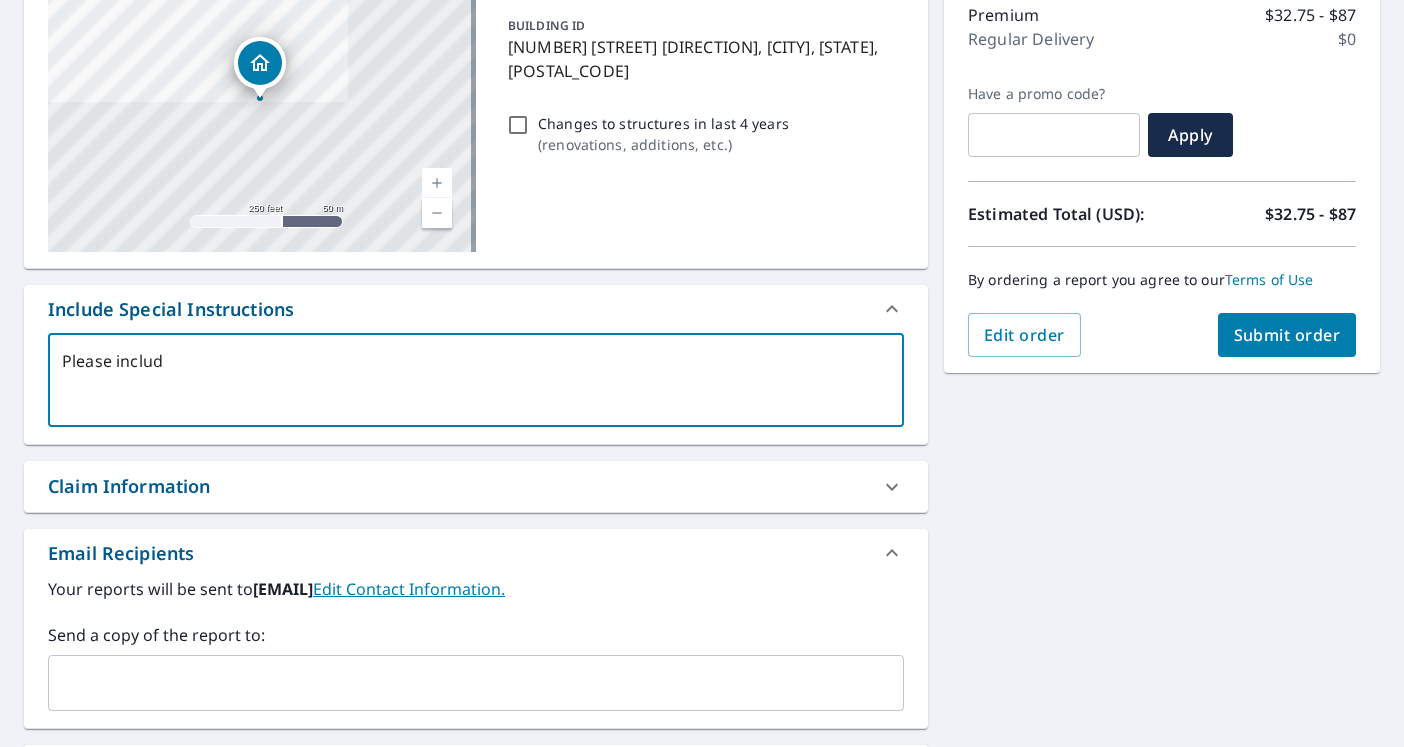 type on "Please include" 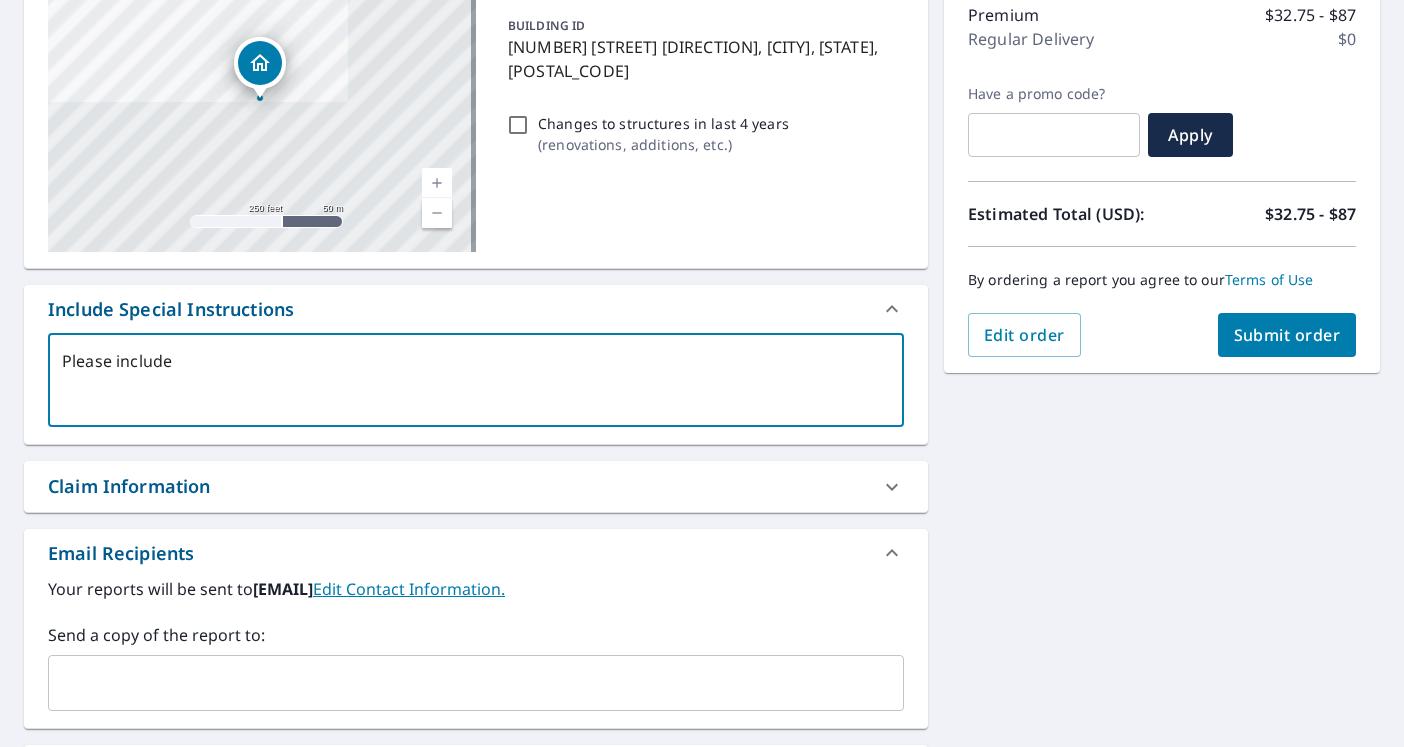 type on "Please include" 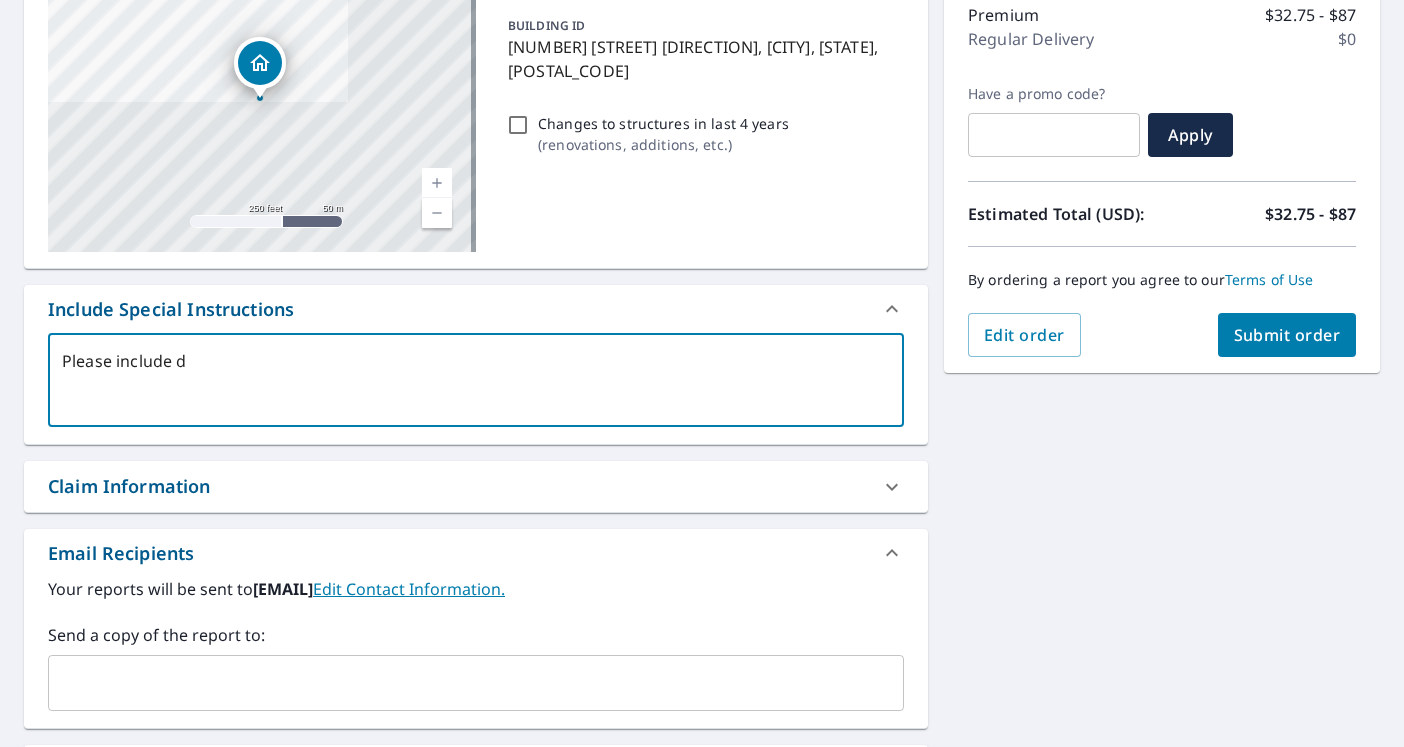 type on "Please include de" 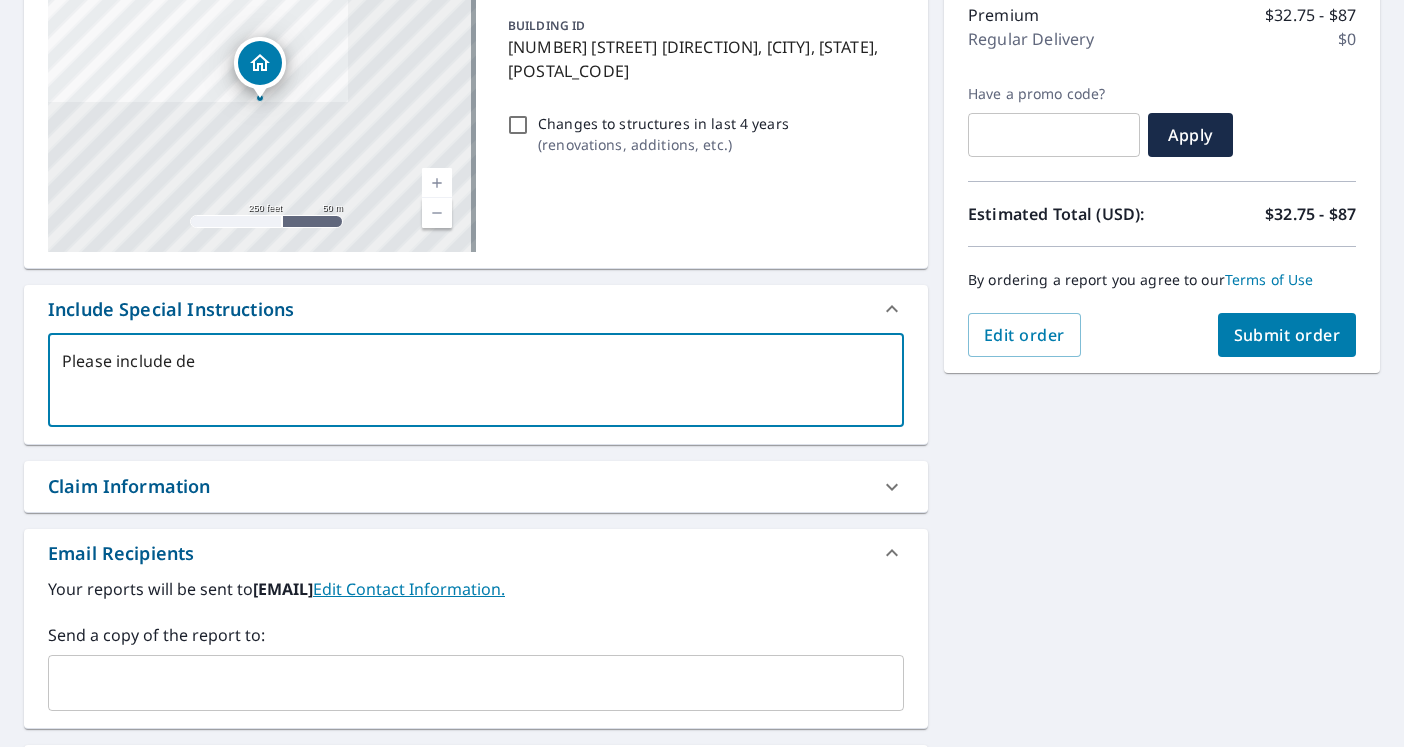type on "Please include det" 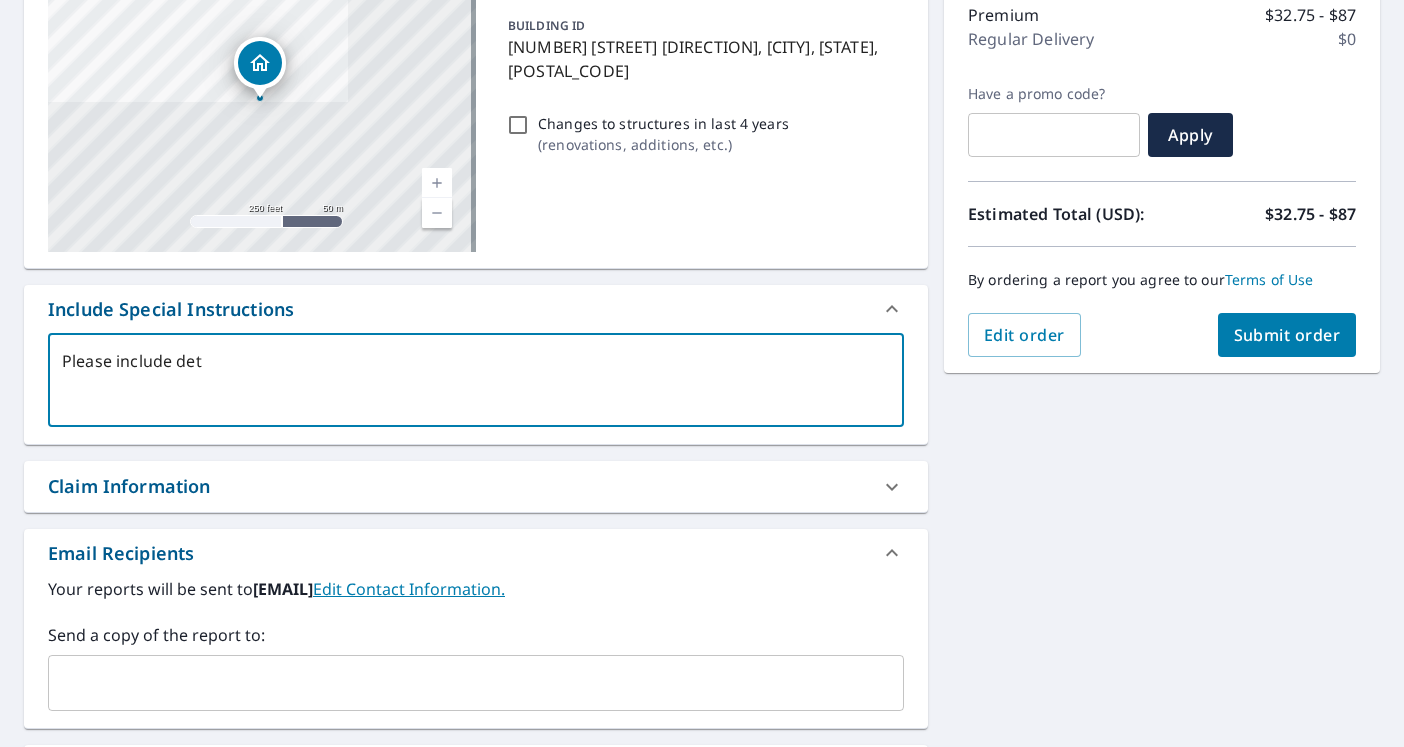 type on "Please include deta" 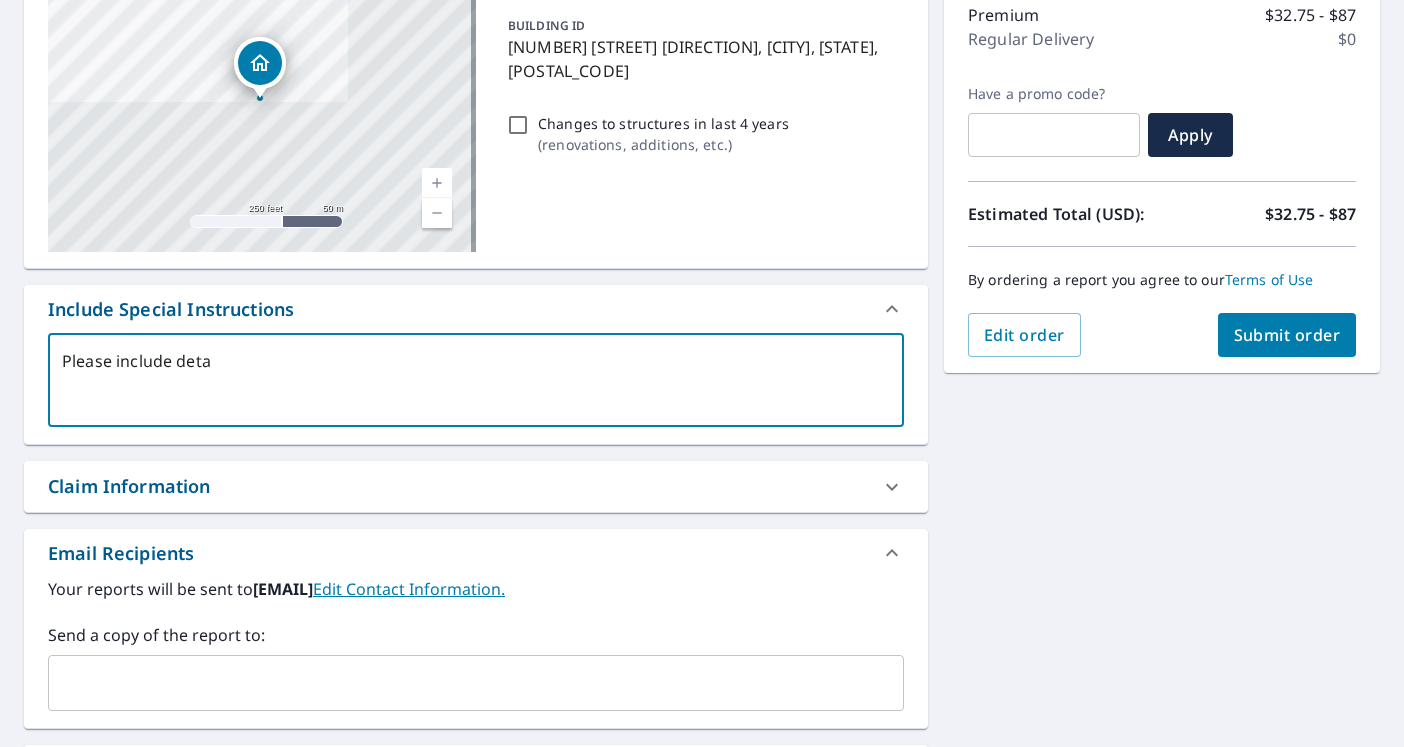 type on "Please include detac" 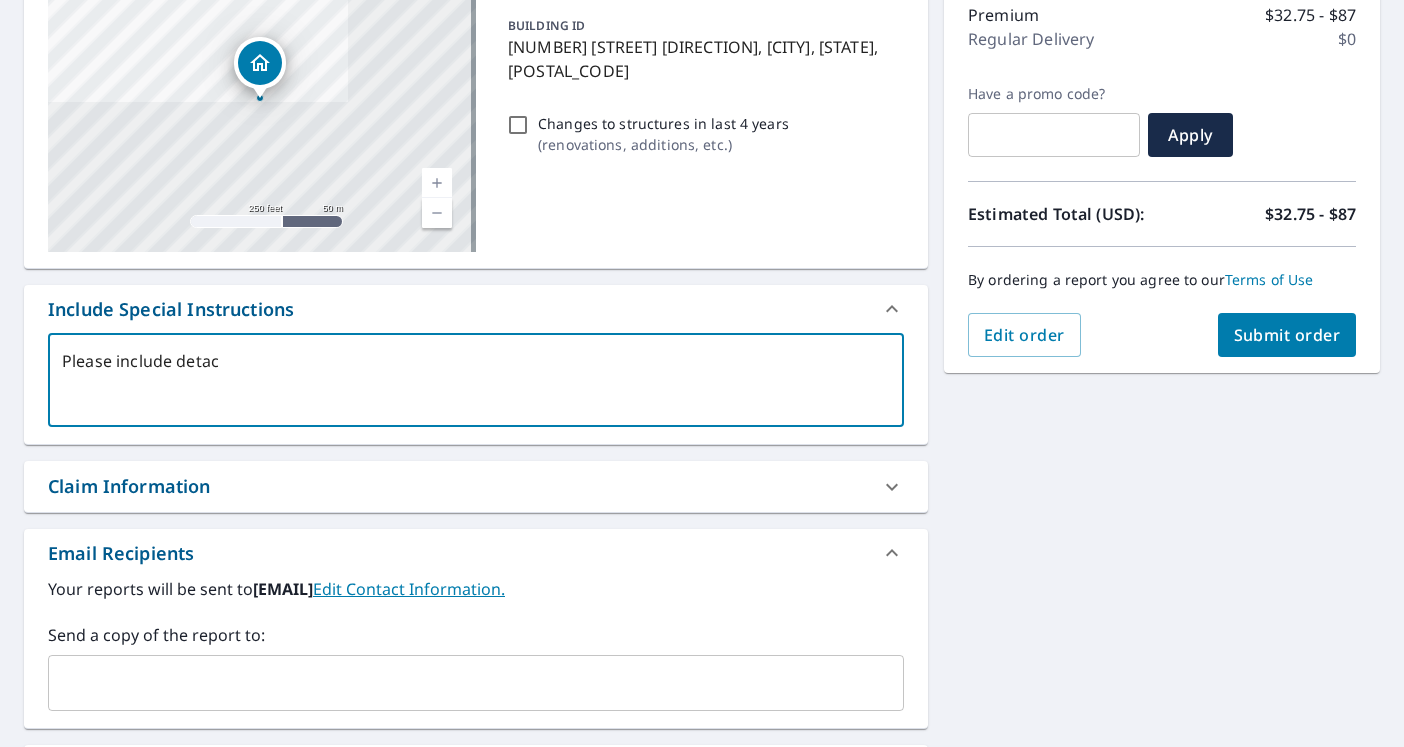 type on "Please include detach" 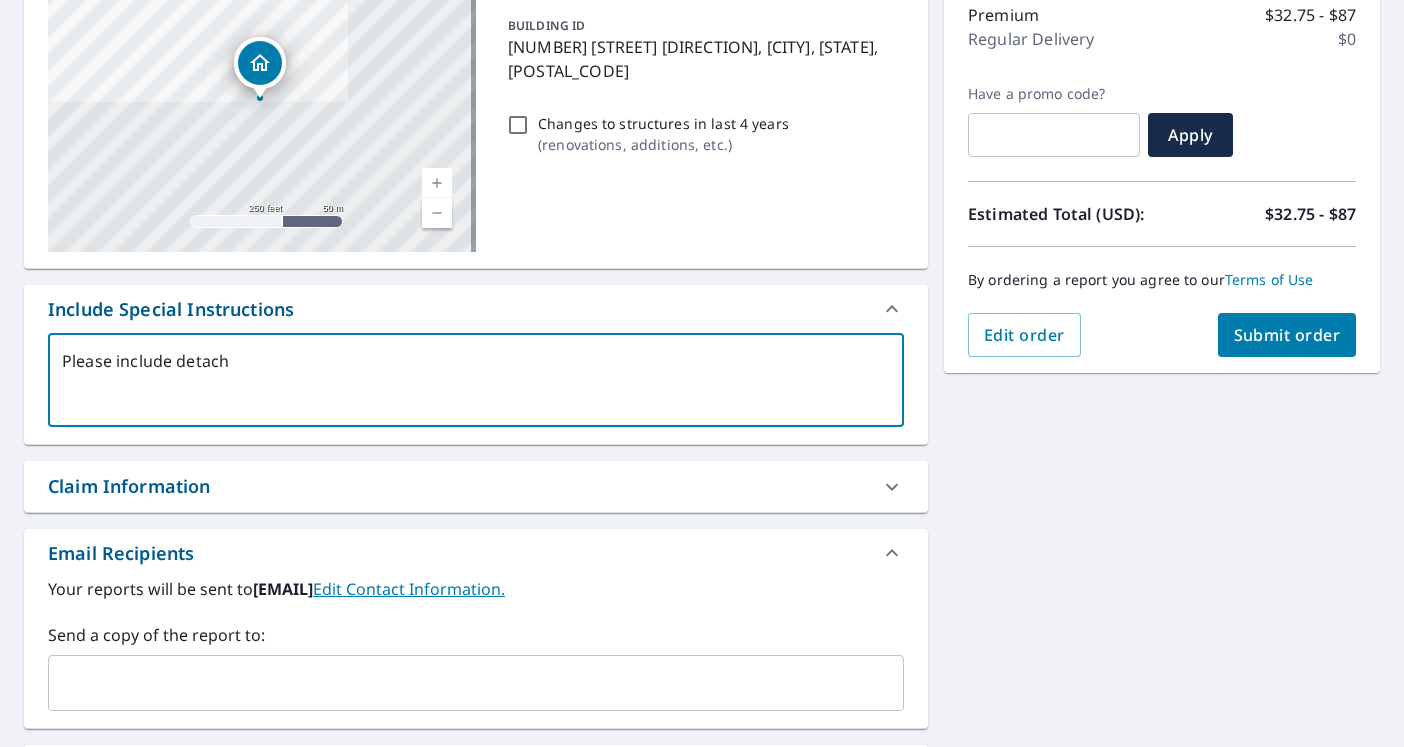type on "Please include detache" 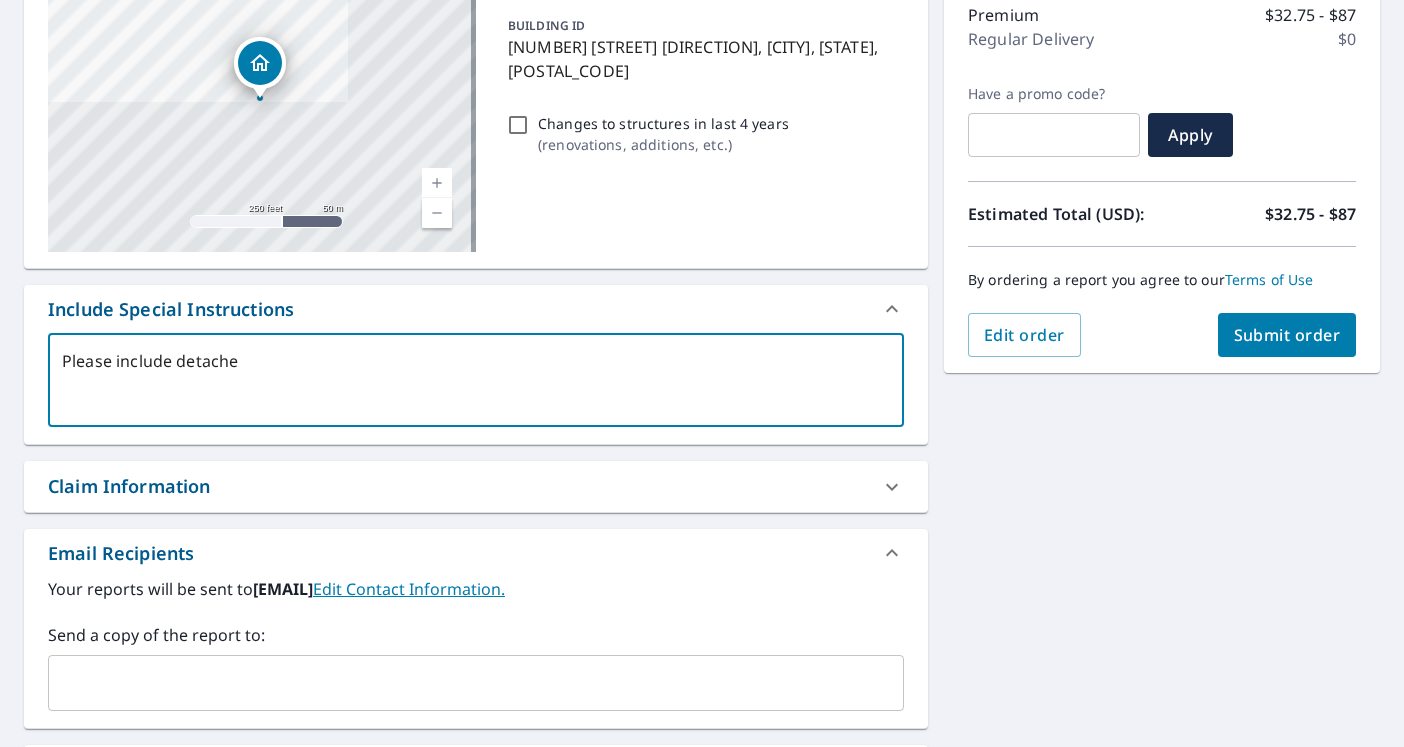 type on "Please include detached" 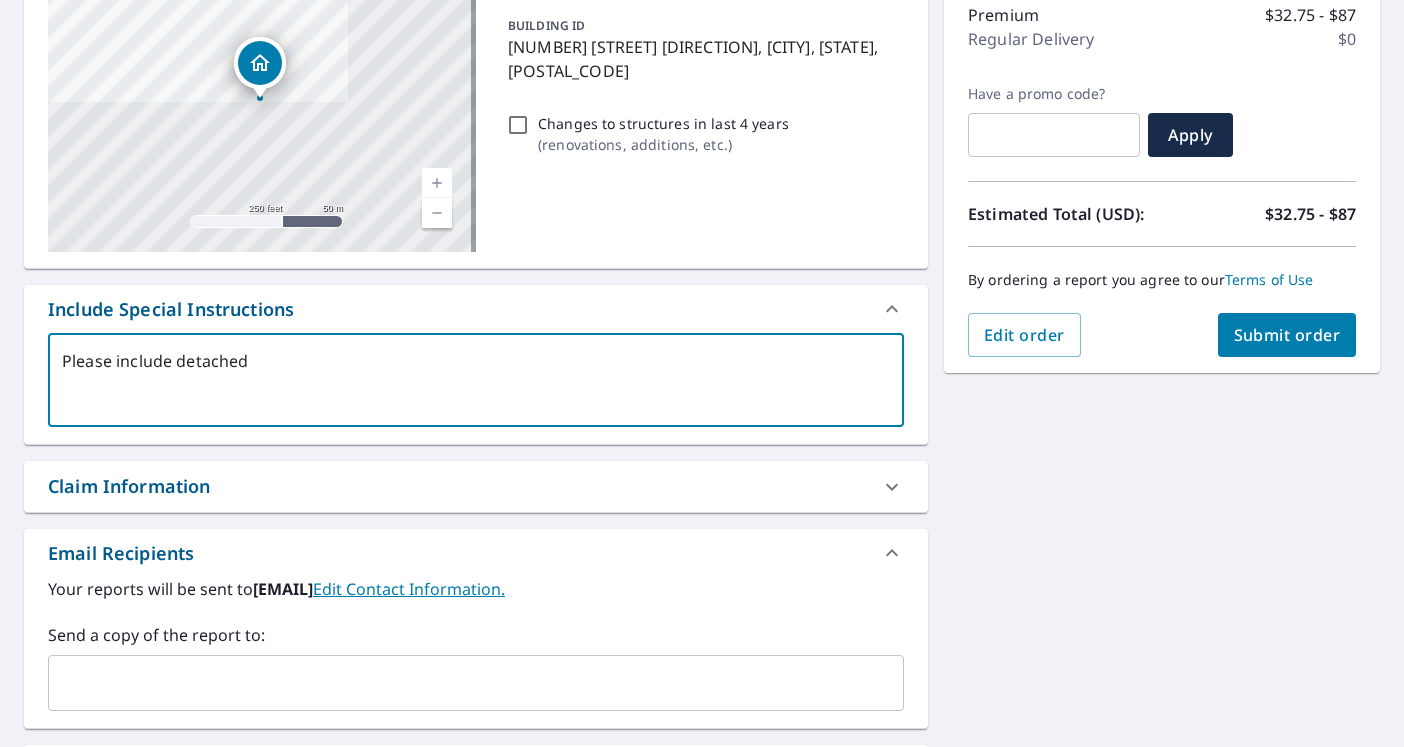 type on "Please include detached" 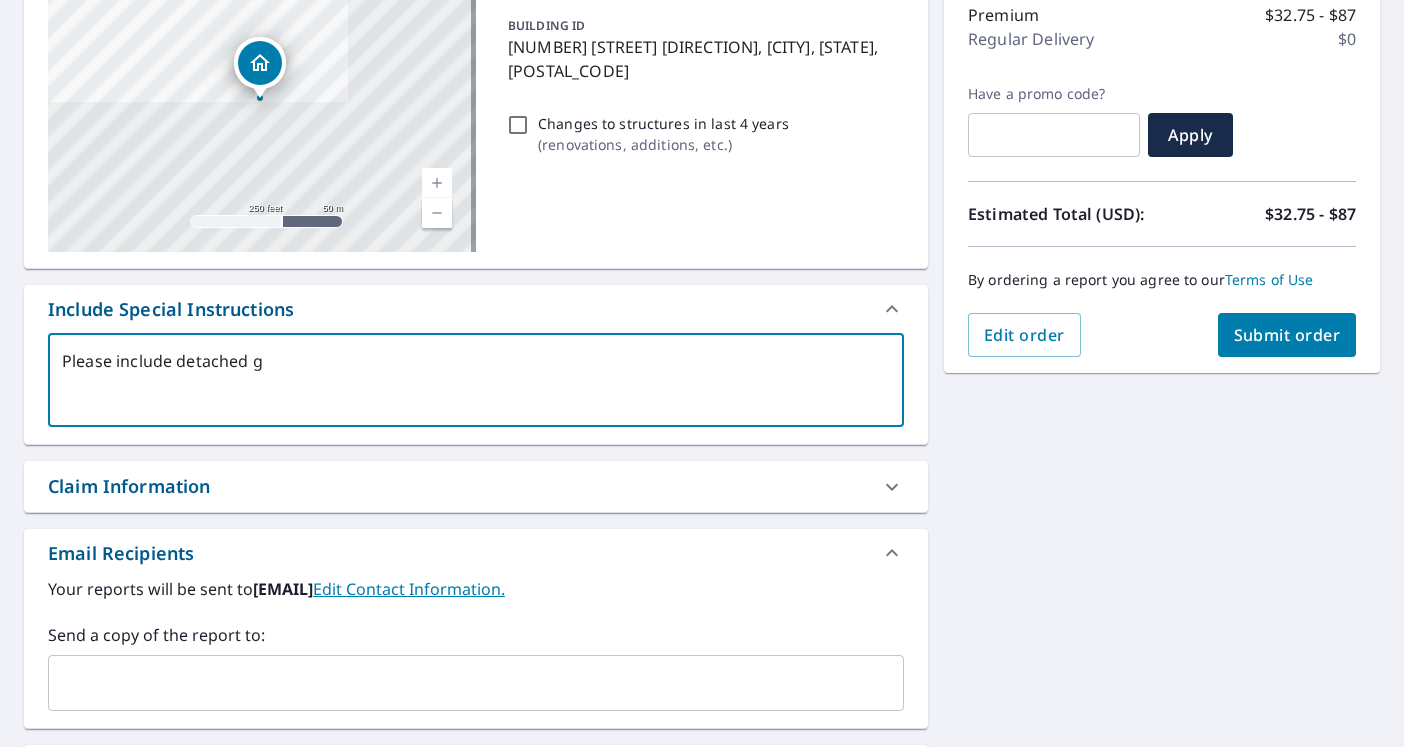 type on "Please include detached ga" 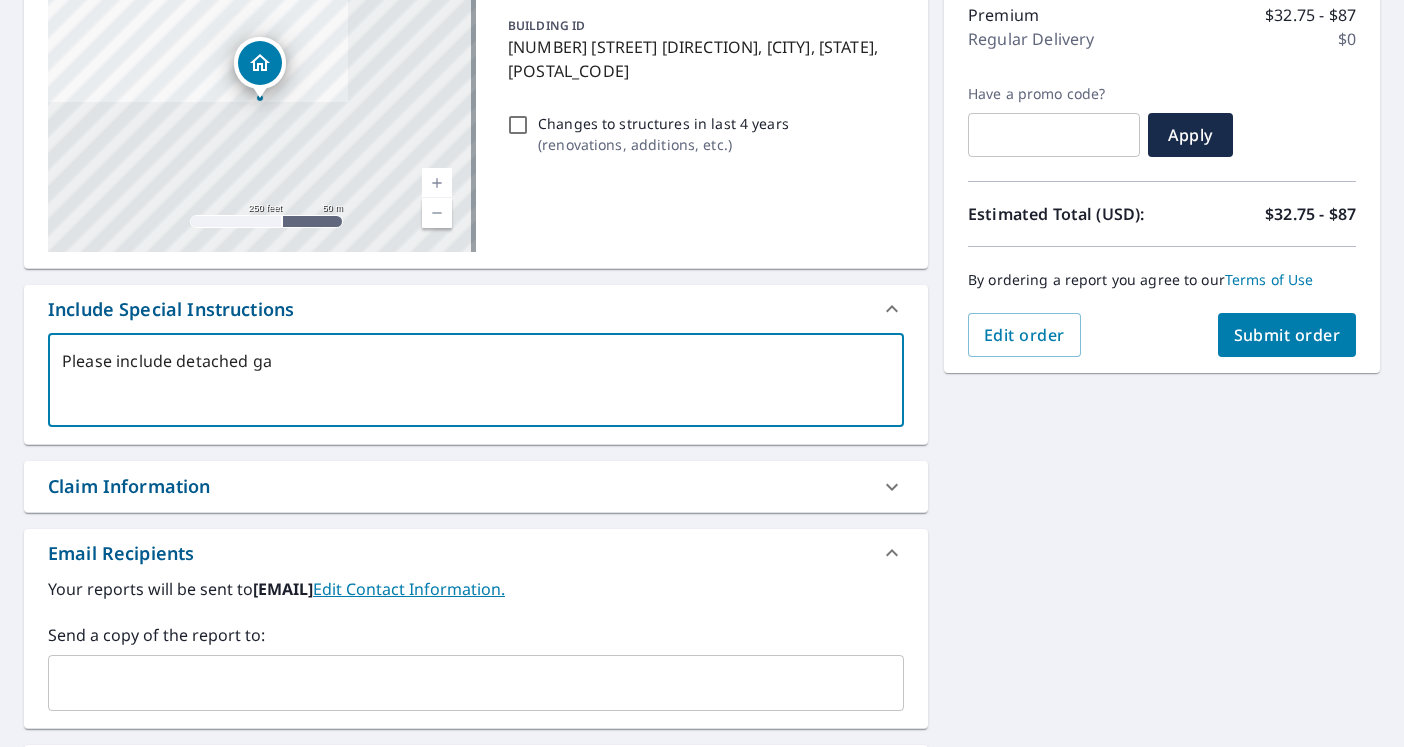 type on "Please include detached gar" 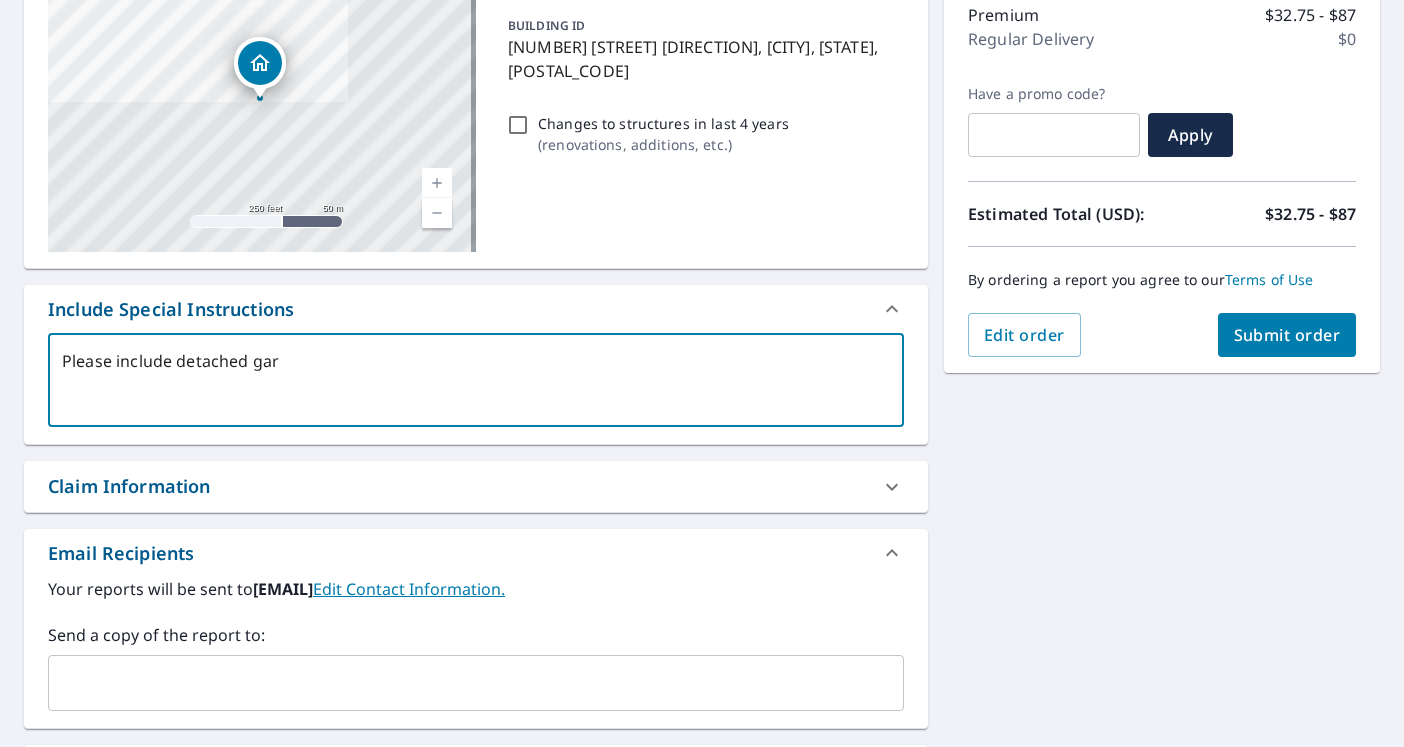 type on "Please include detached gara" 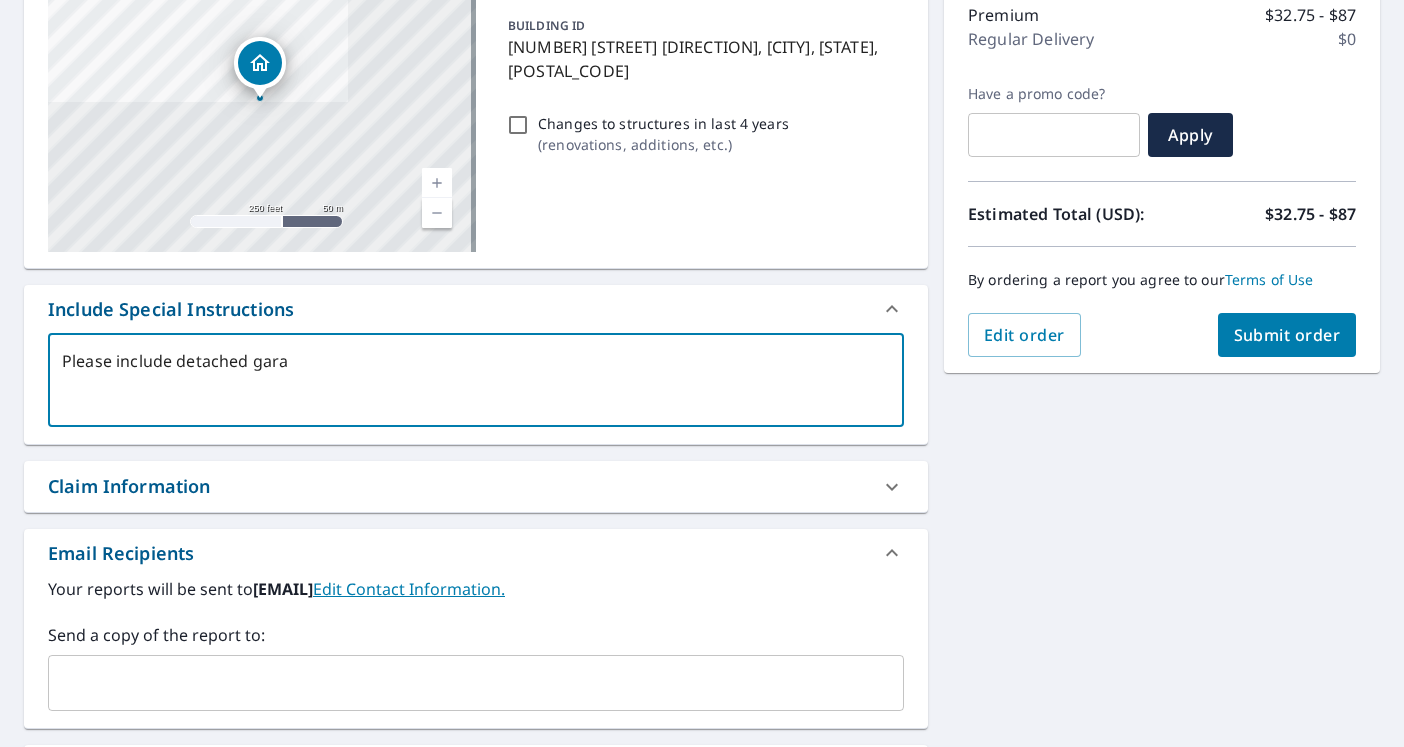 type on "[USERNAME]" 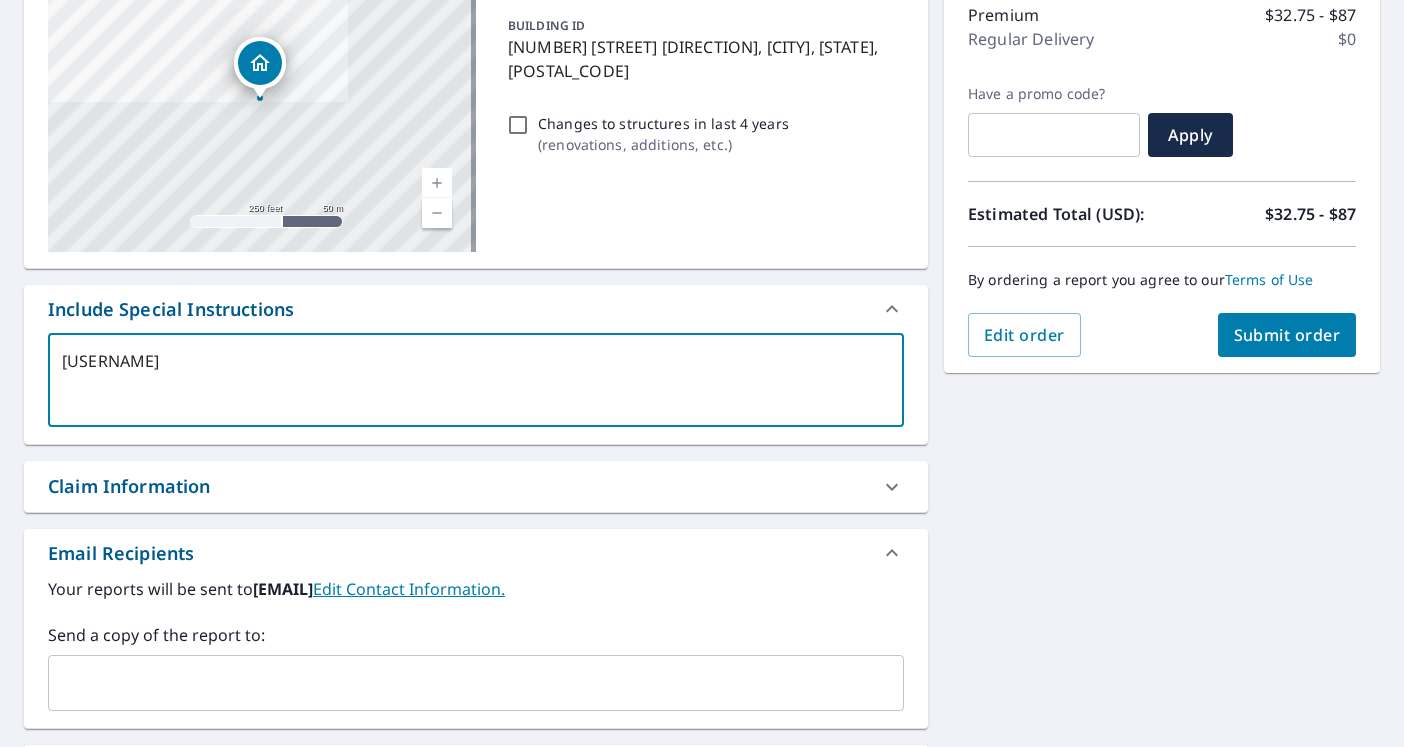 type on "Please include detached garage" 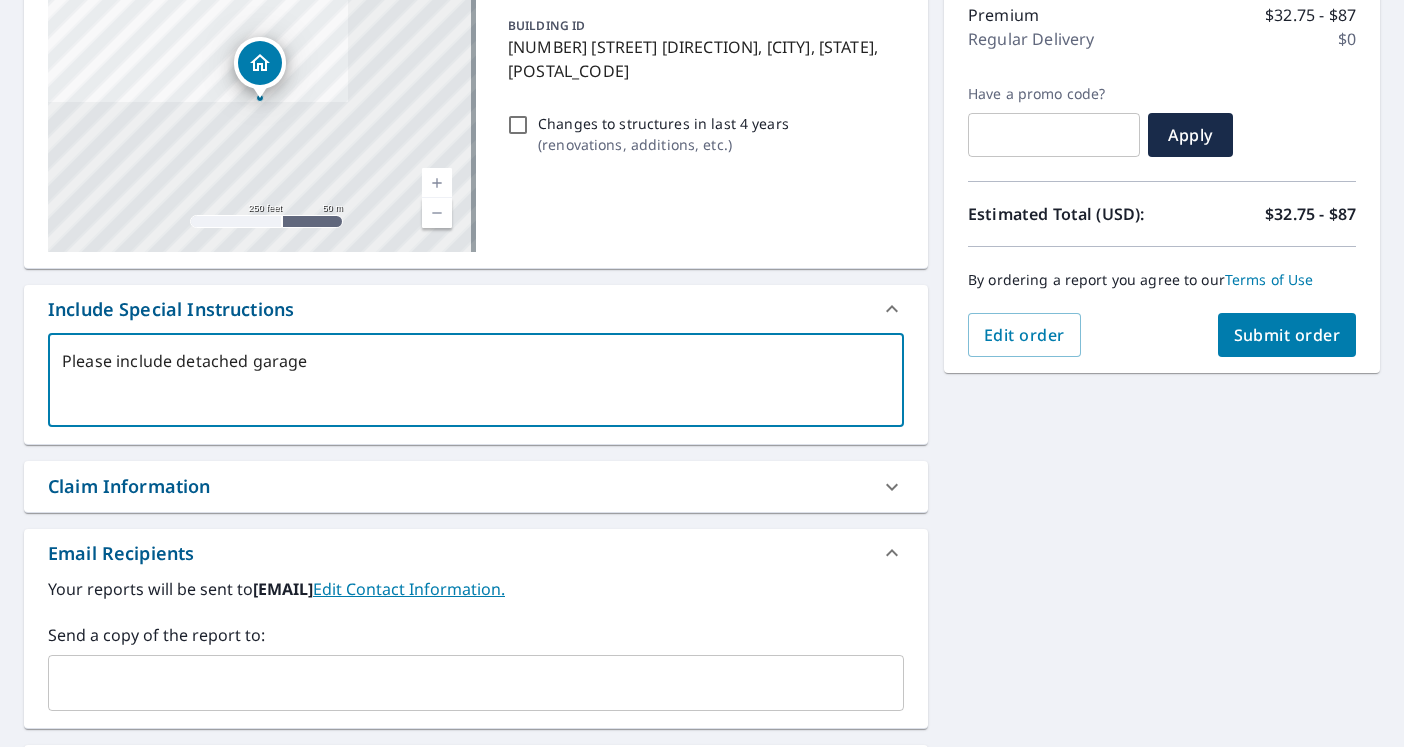 type on "Please include detached garage." 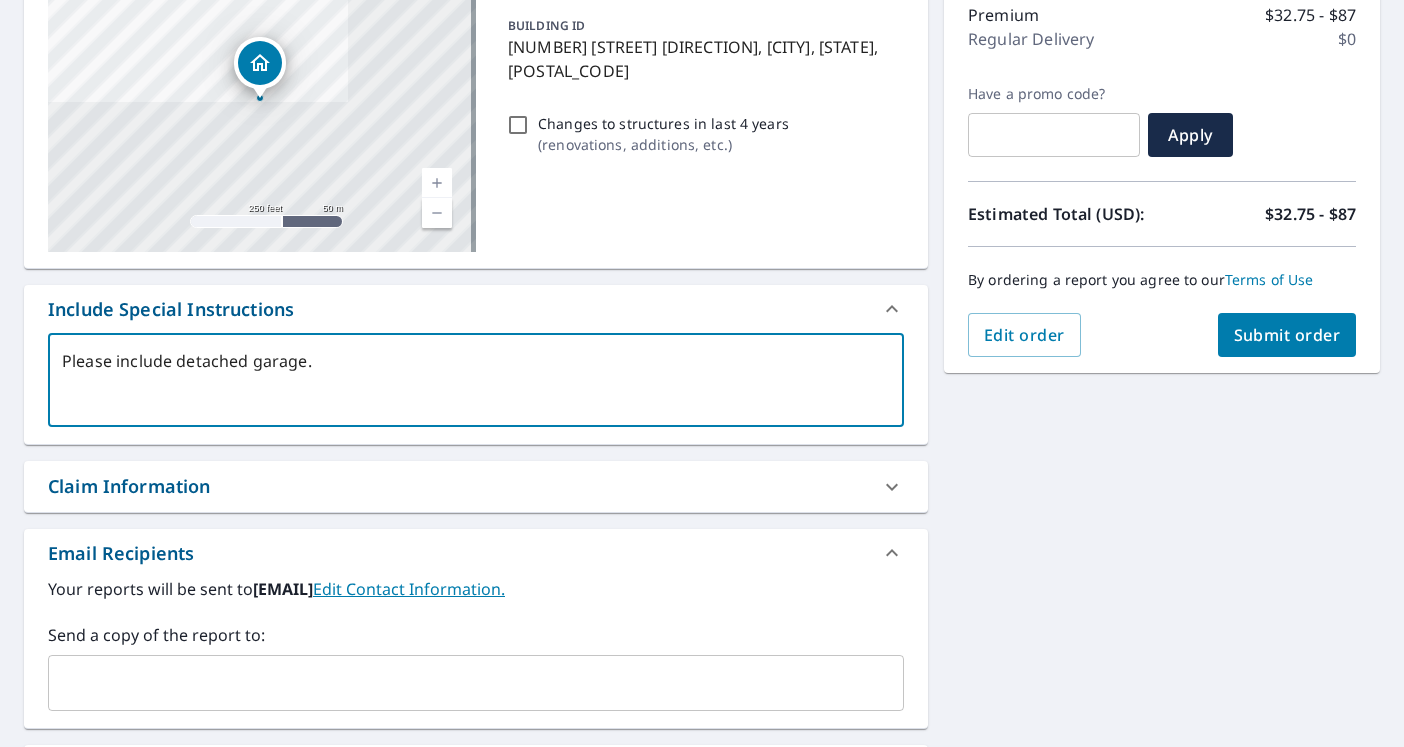 scroll, scrollTop: 440, scrollLeft: 0, axis: vertical 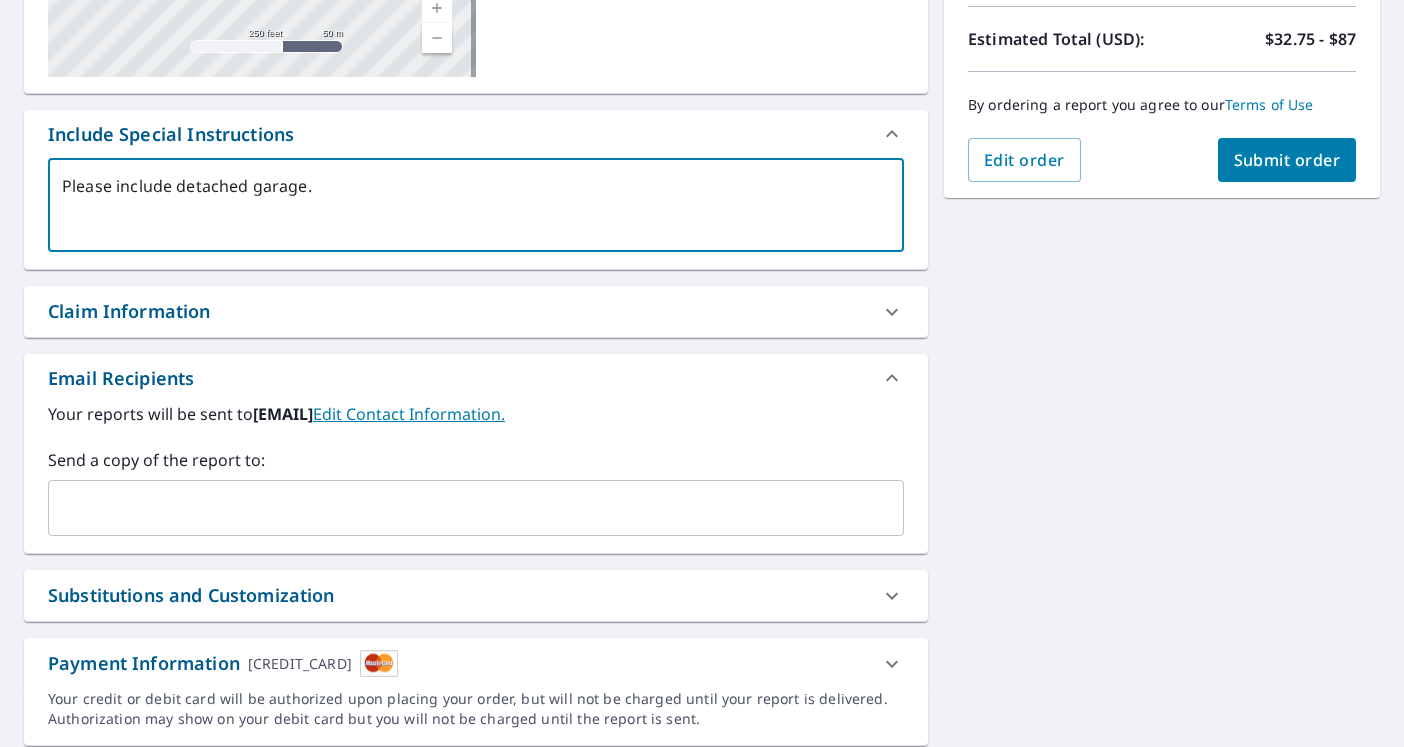 type on "Please include detached garage." 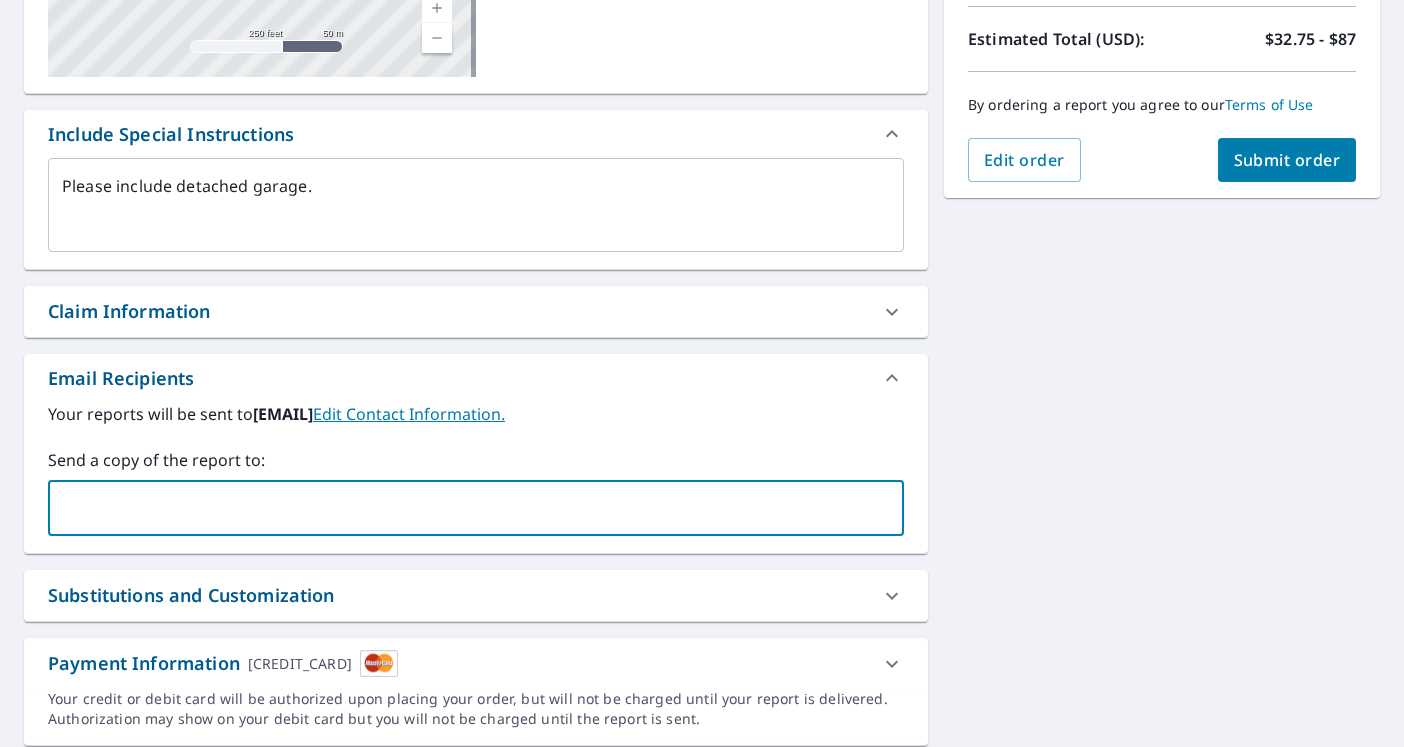 type on "x" 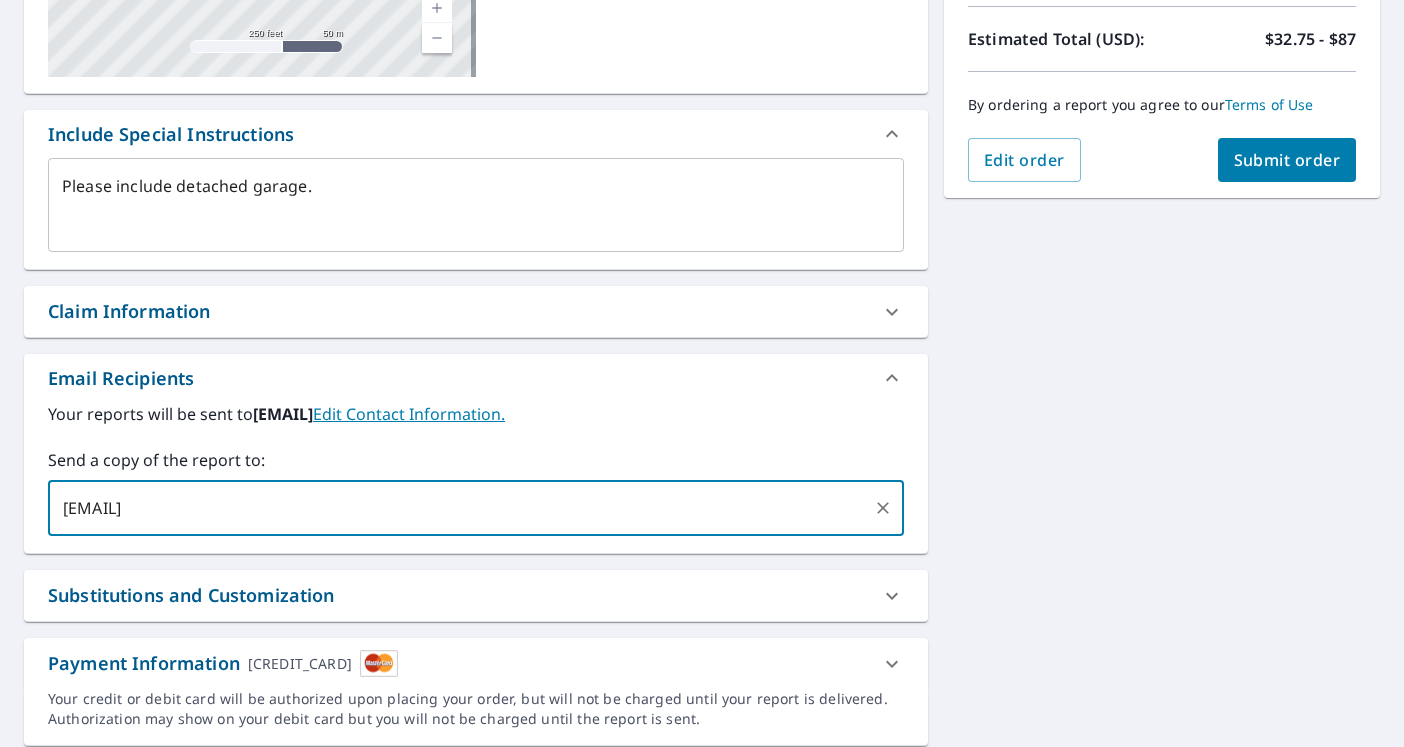 type on "[EMAIL]" 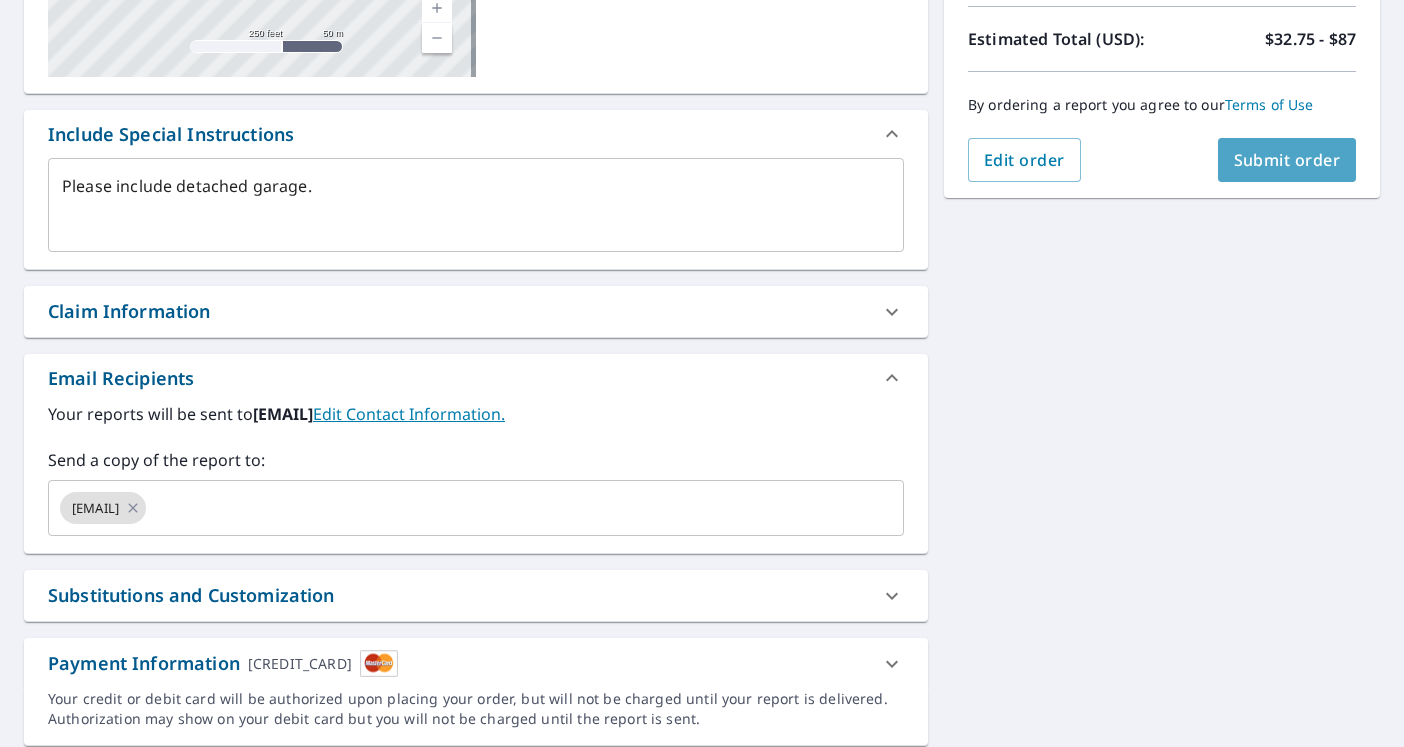 click on "Submit order" at bounding box center (1287, 160) 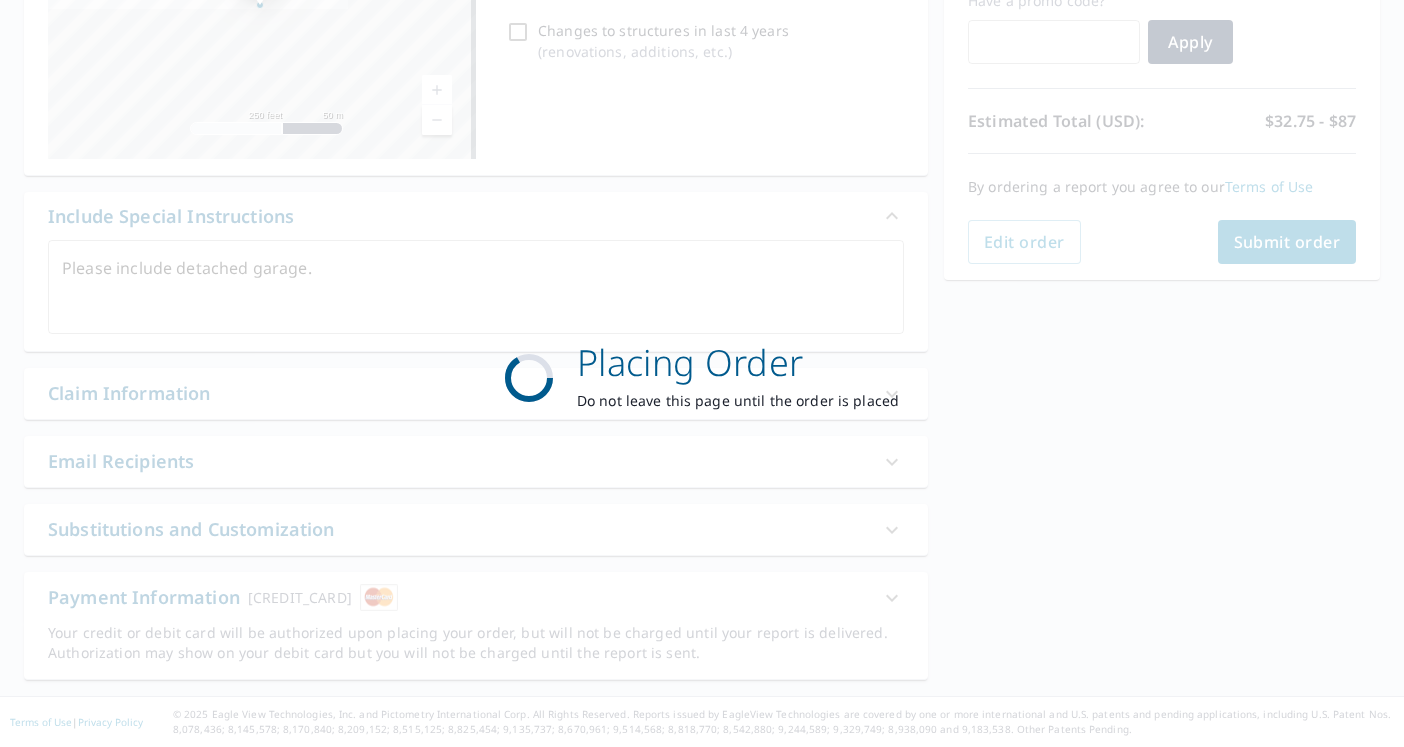 scroll, scrollTop: 358, scrollLeft: 0, axis: vertical 